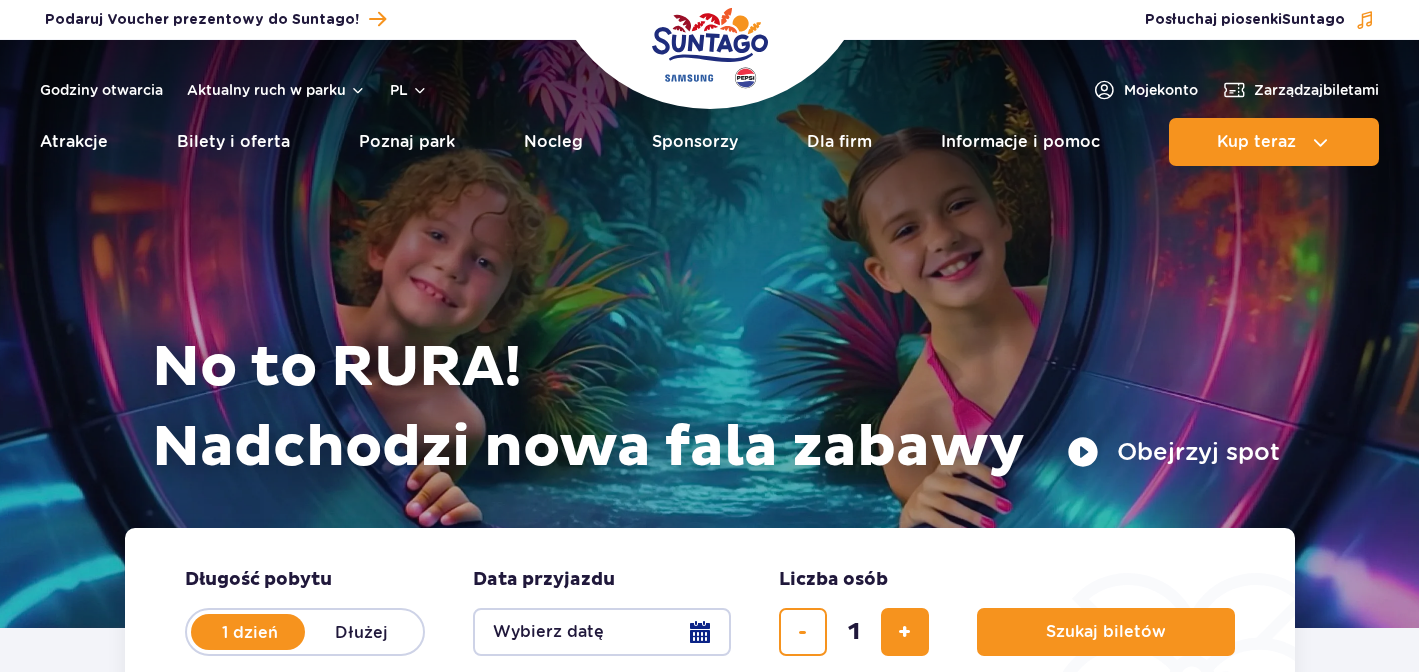 scroll, scrollTop: 0, scrollLeft: 0, axis: both 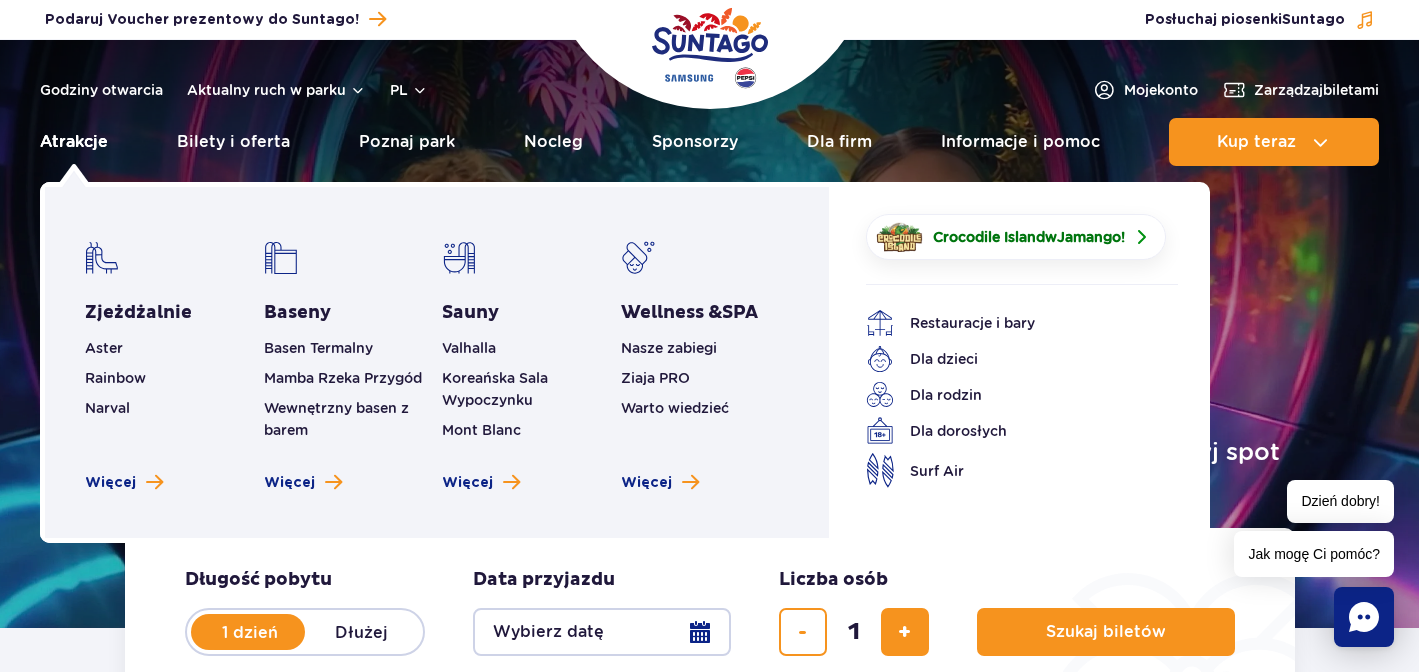 click on "Atrakcje" at bounding box center (74, 142) 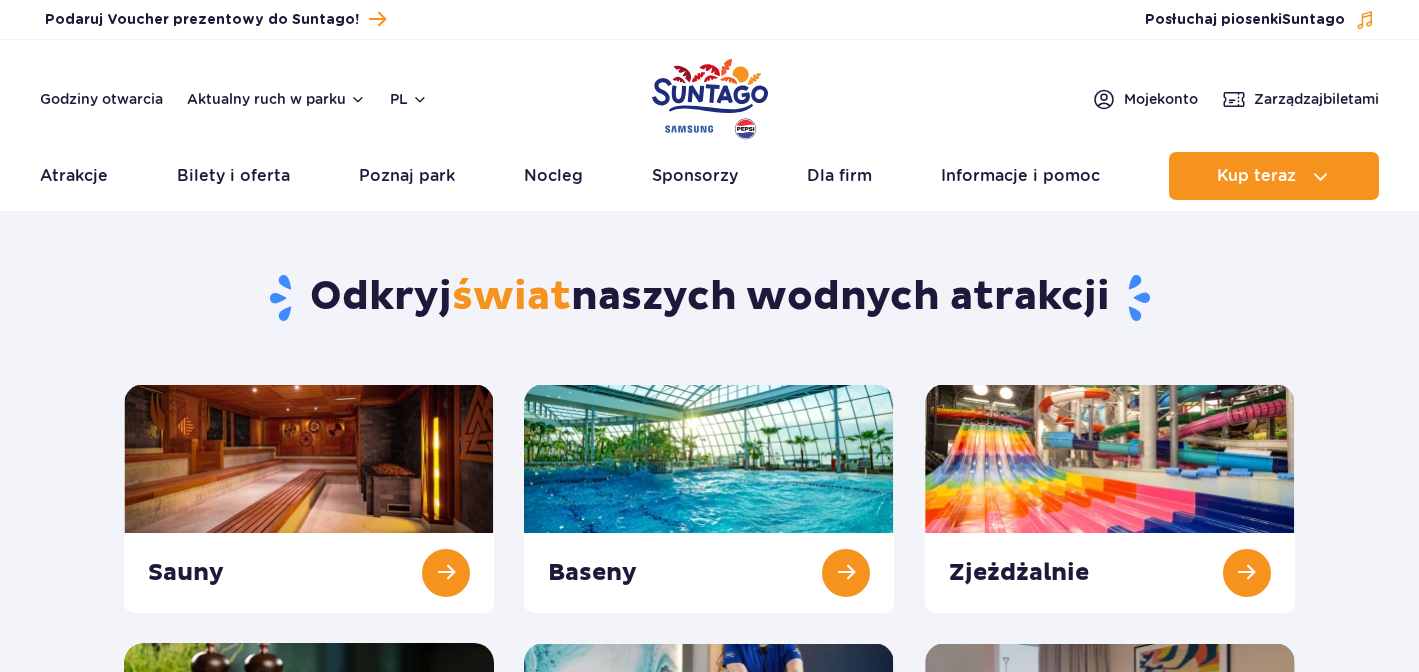 scroll, scrollTop: 0, scrollLeft: 0, axis: both 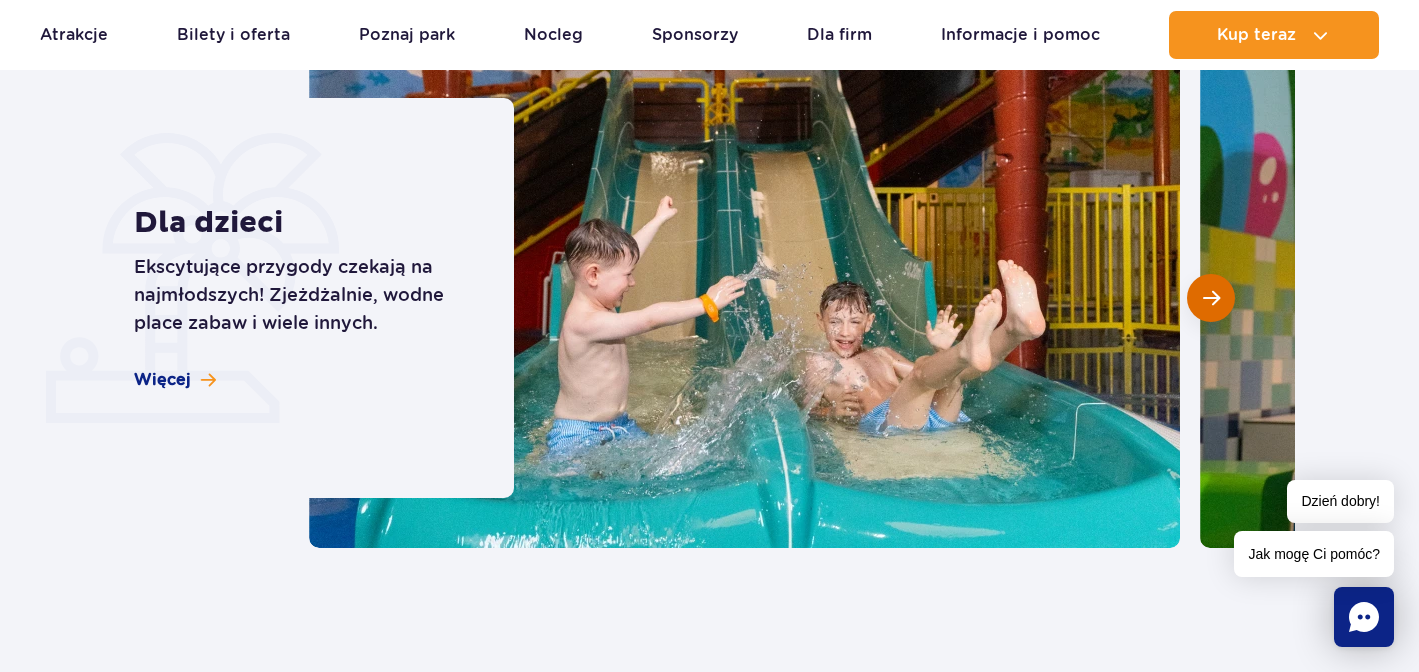 click at bounding box center (1211, 298) 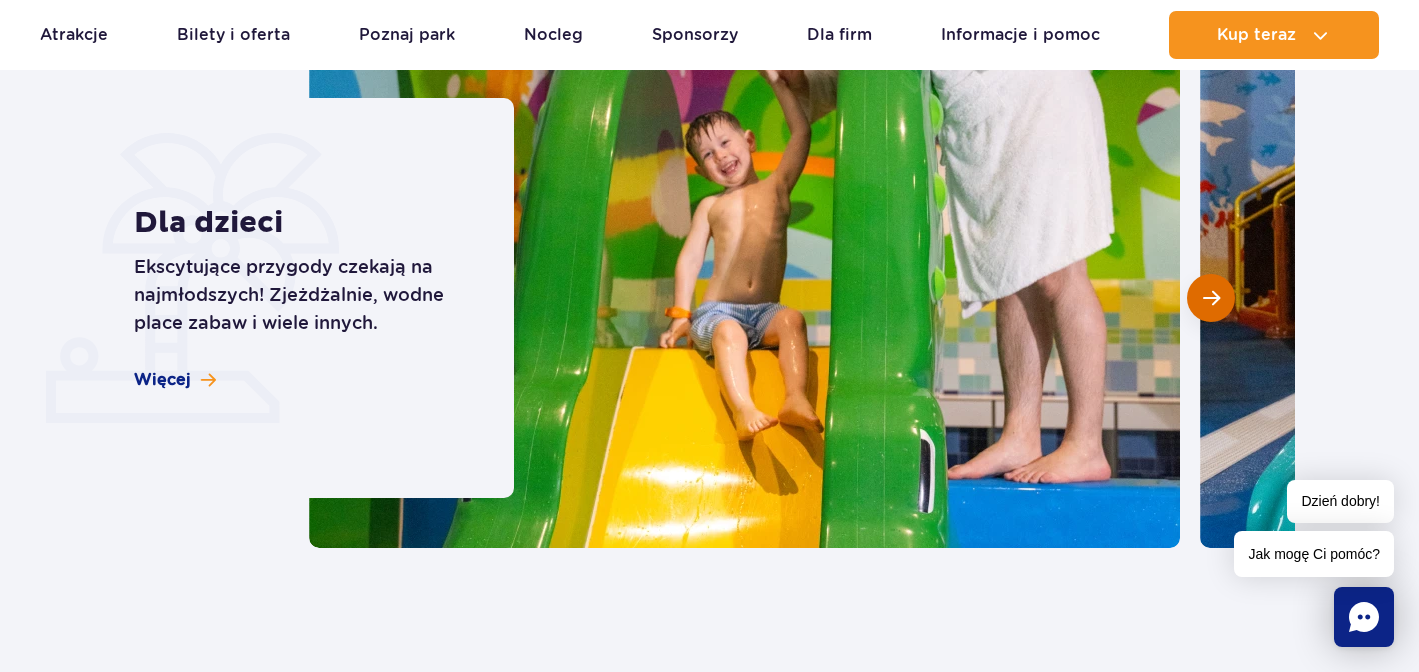 click at bounding box center [1211, 298] 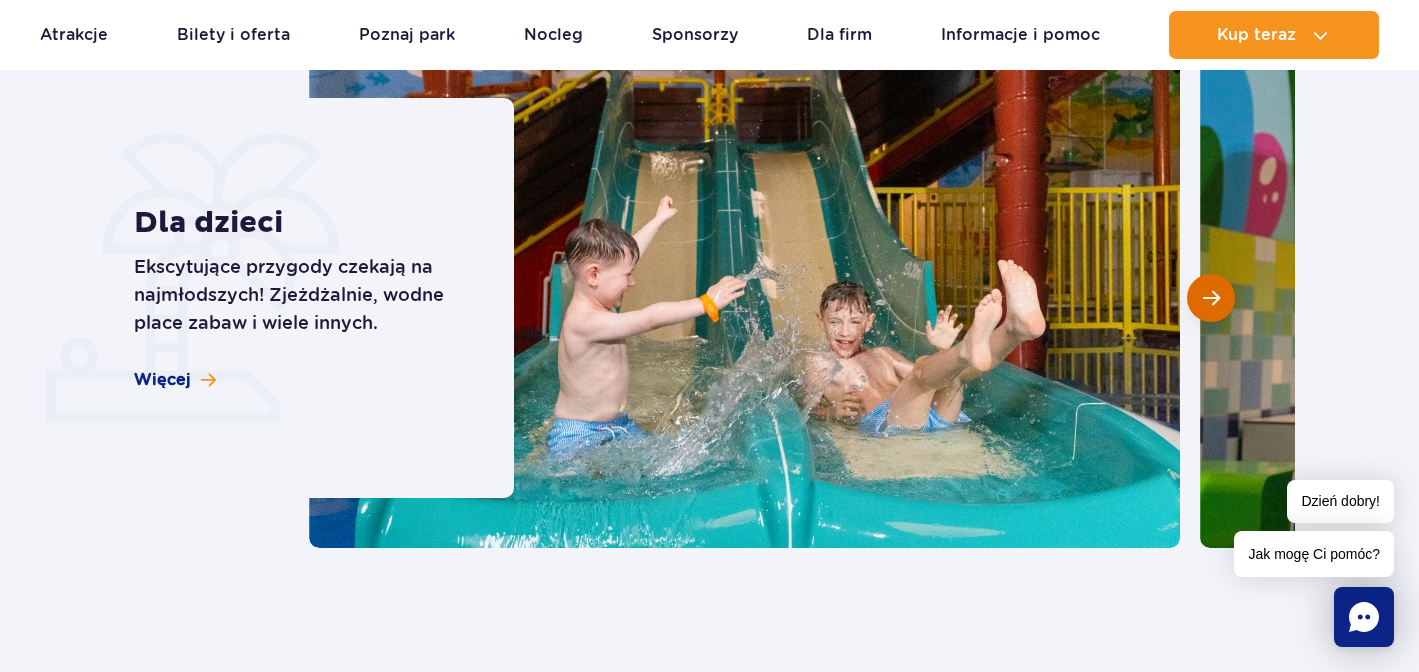click at bounding box center [1211, 298] 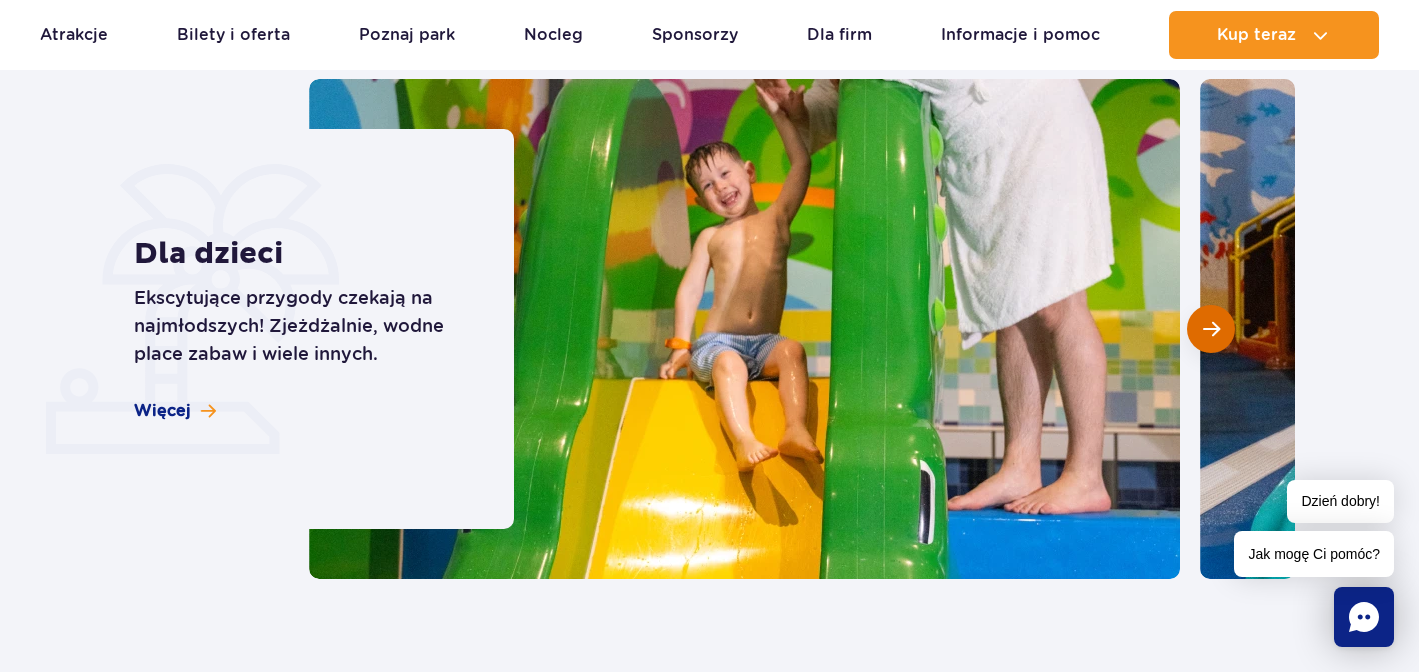 scroll, scrollTop: 1616, scrollLeft: 0, axis: vertical 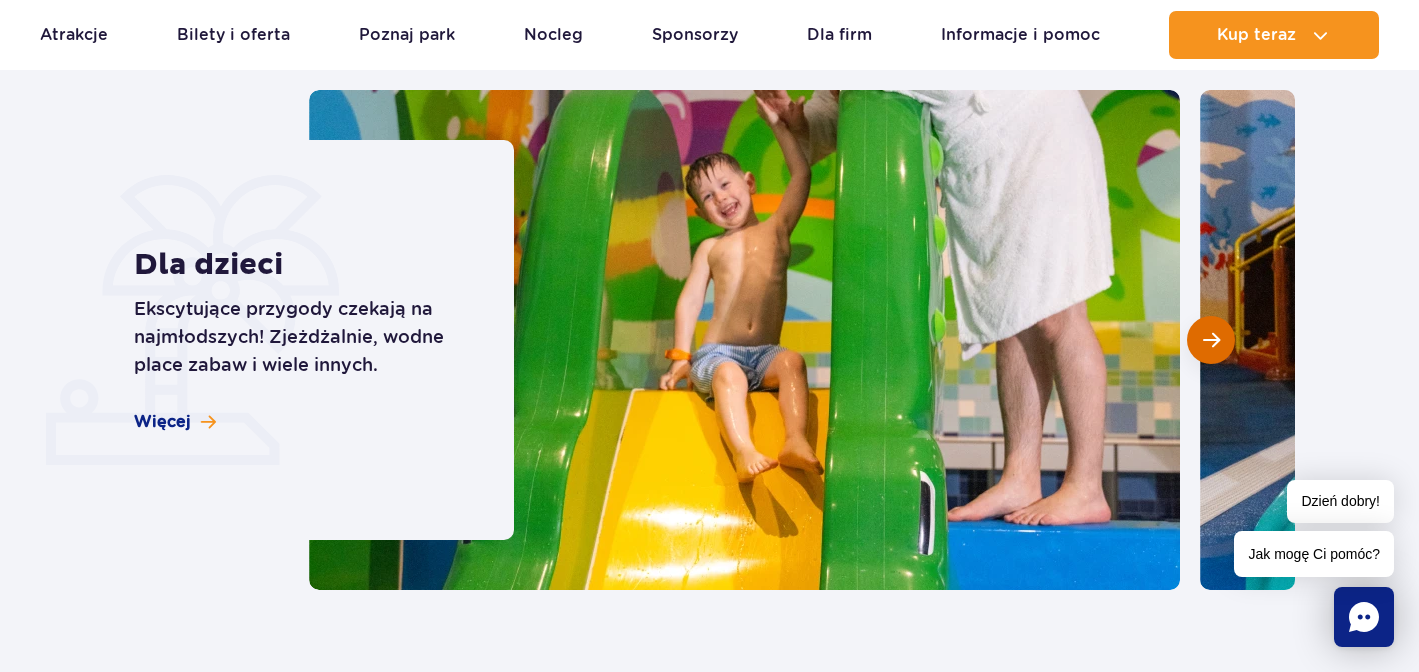 click at bounding box center (1211, 340) 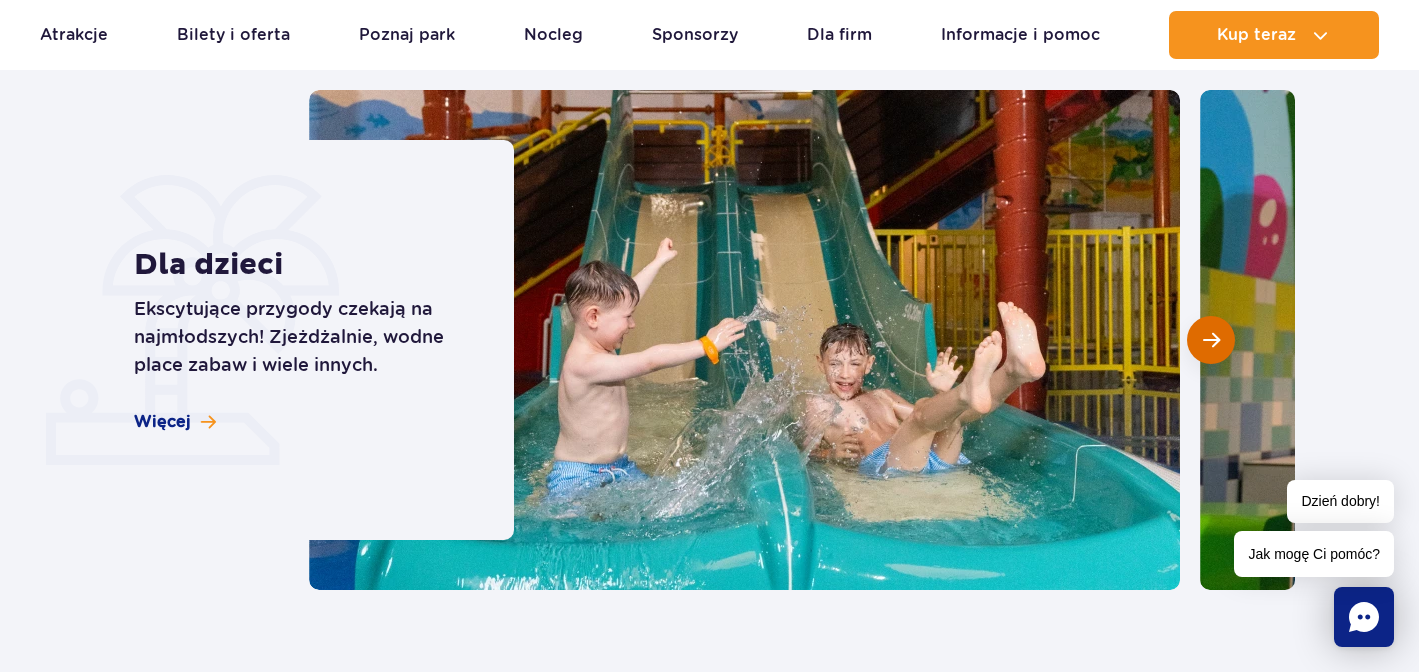 click at bounding box center (1211, 340) 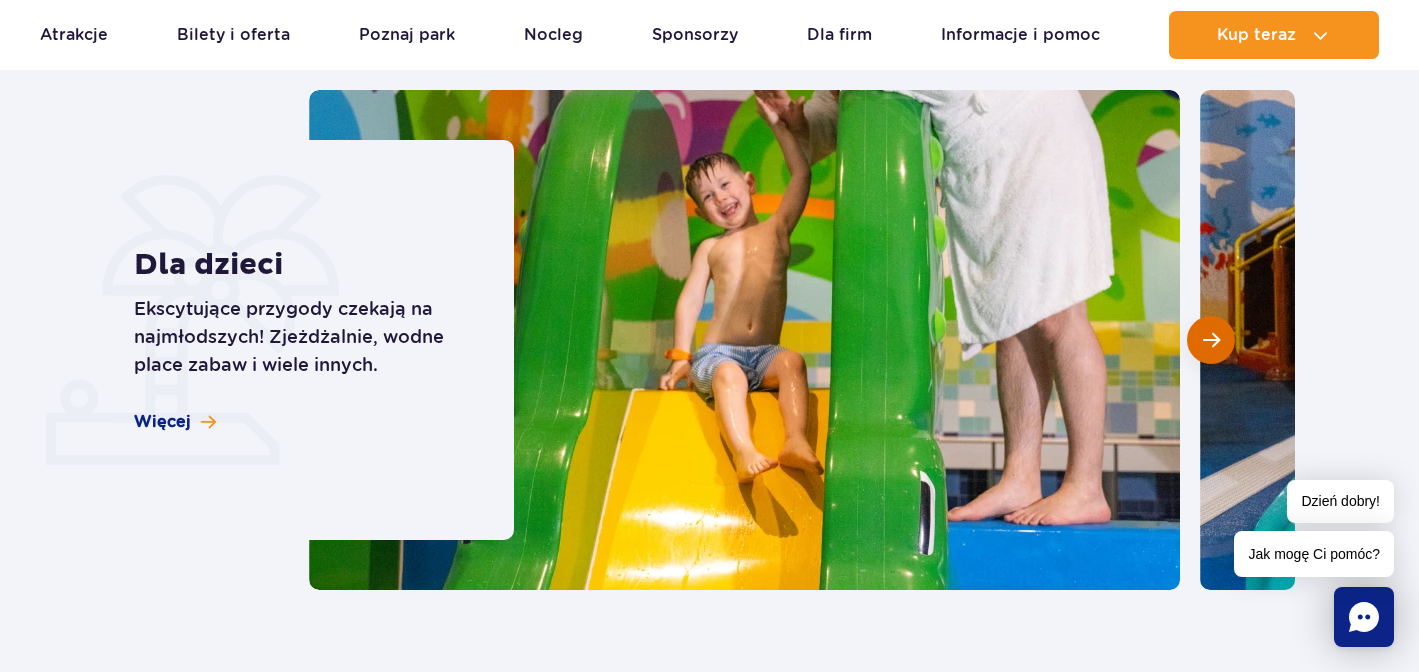 click at bounding box center (1211, 340) 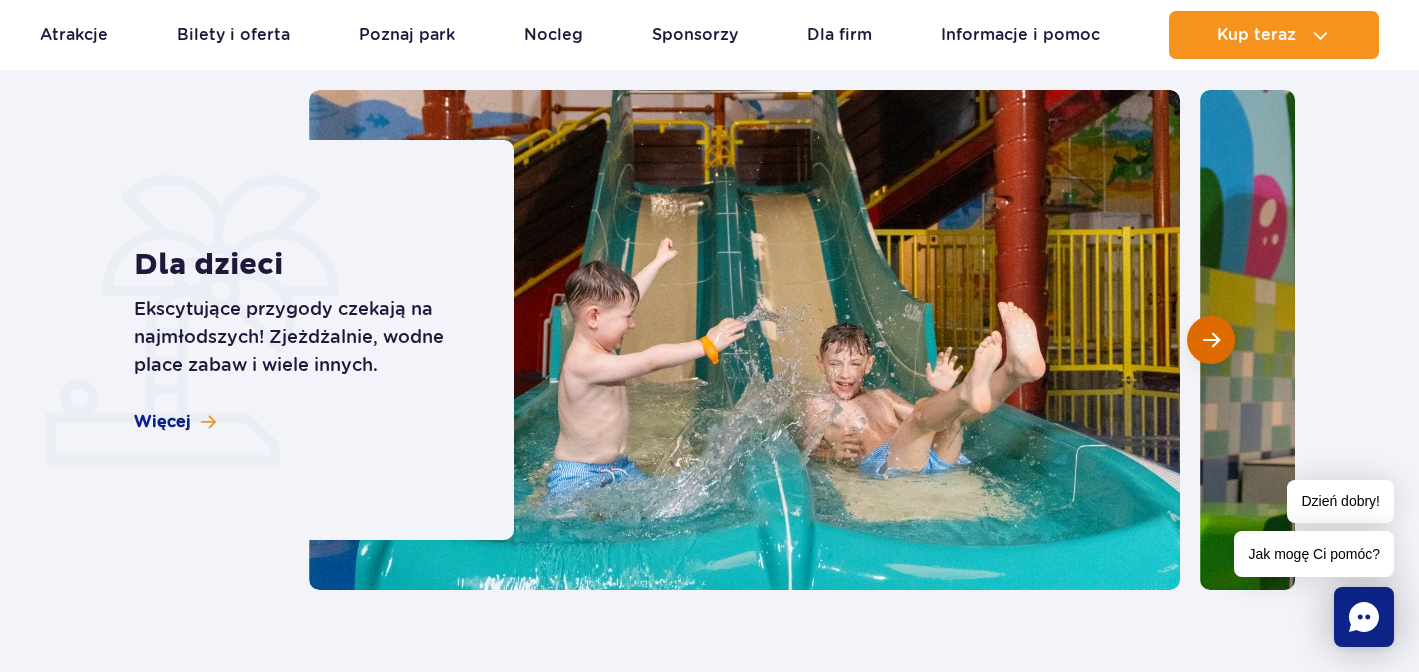 click at bounding box center [1211, 340] 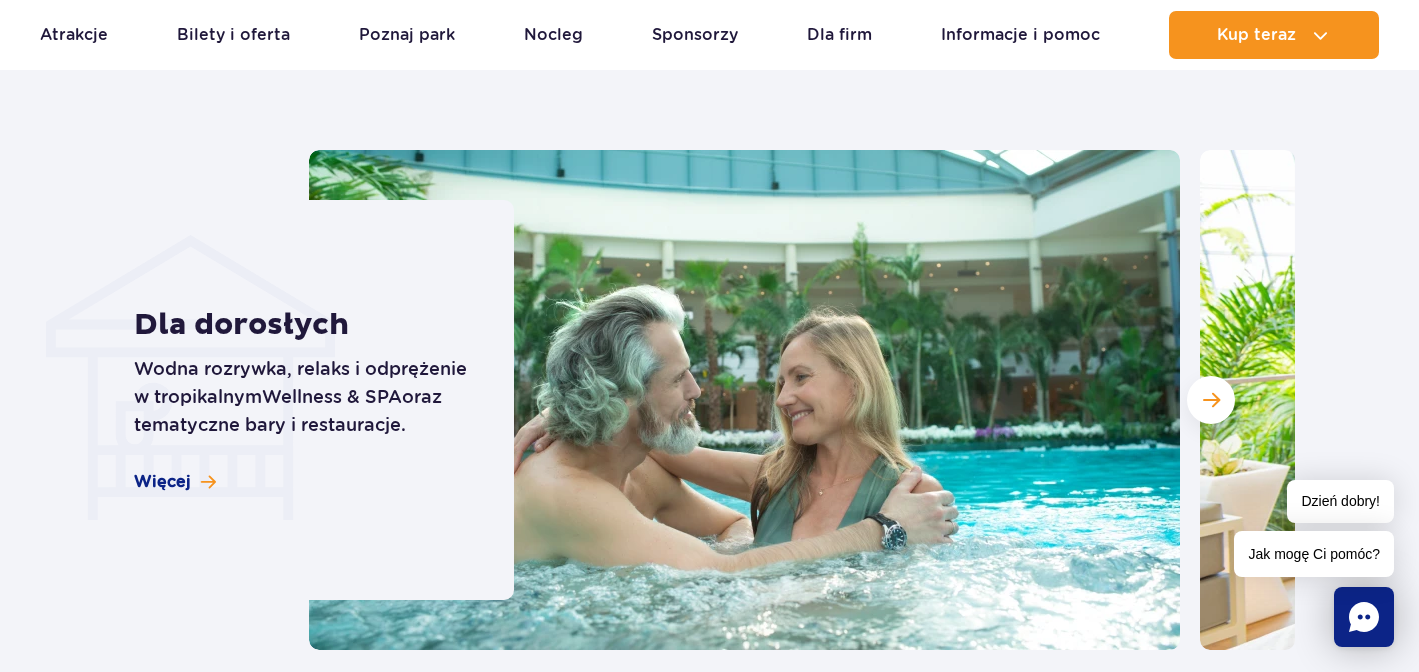 scroll, scrollTop: 2235, scrollLeft: 0, axis: vertical 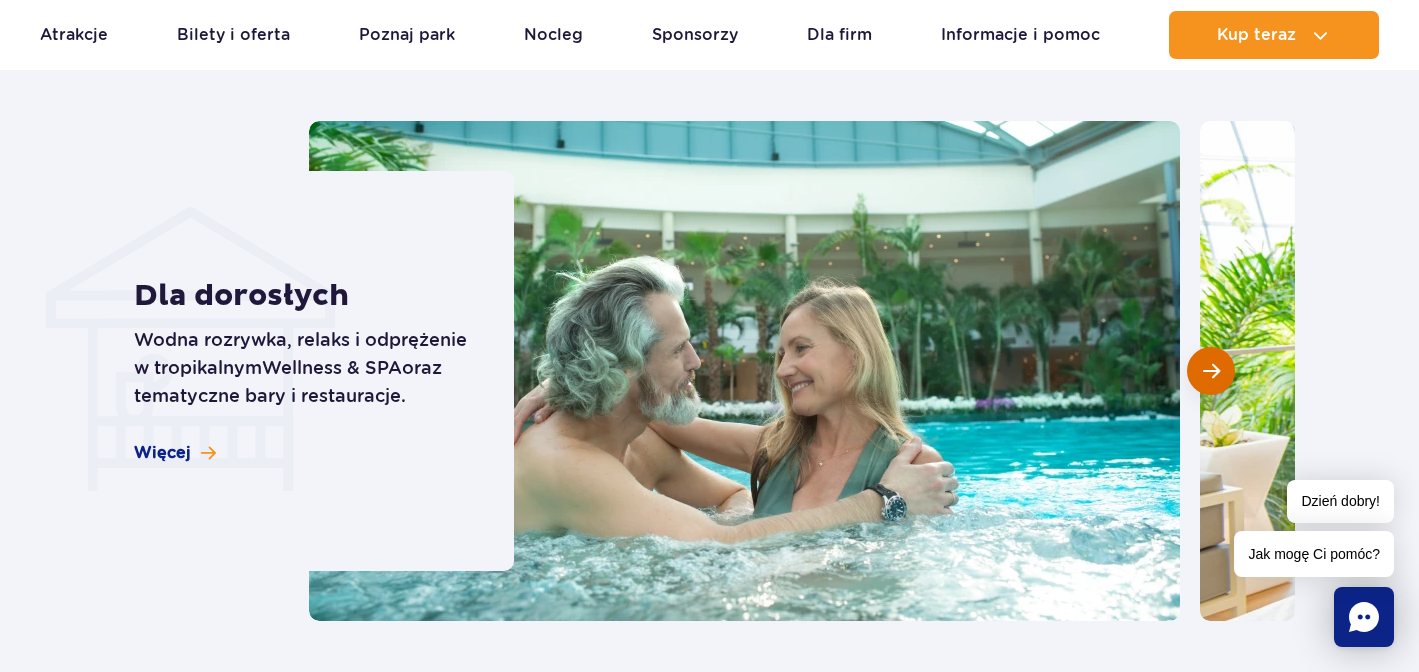 click at bounding box center (1211, 371) 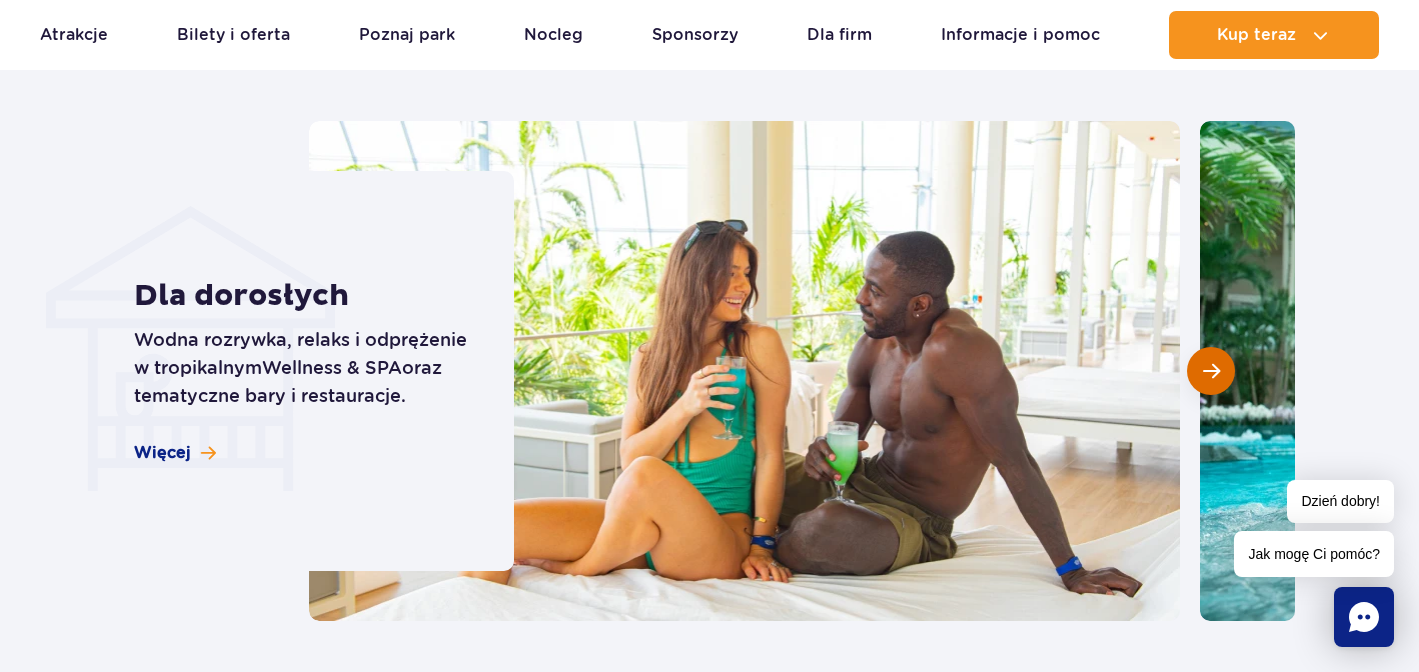 click at bounding box center (1211, 371) 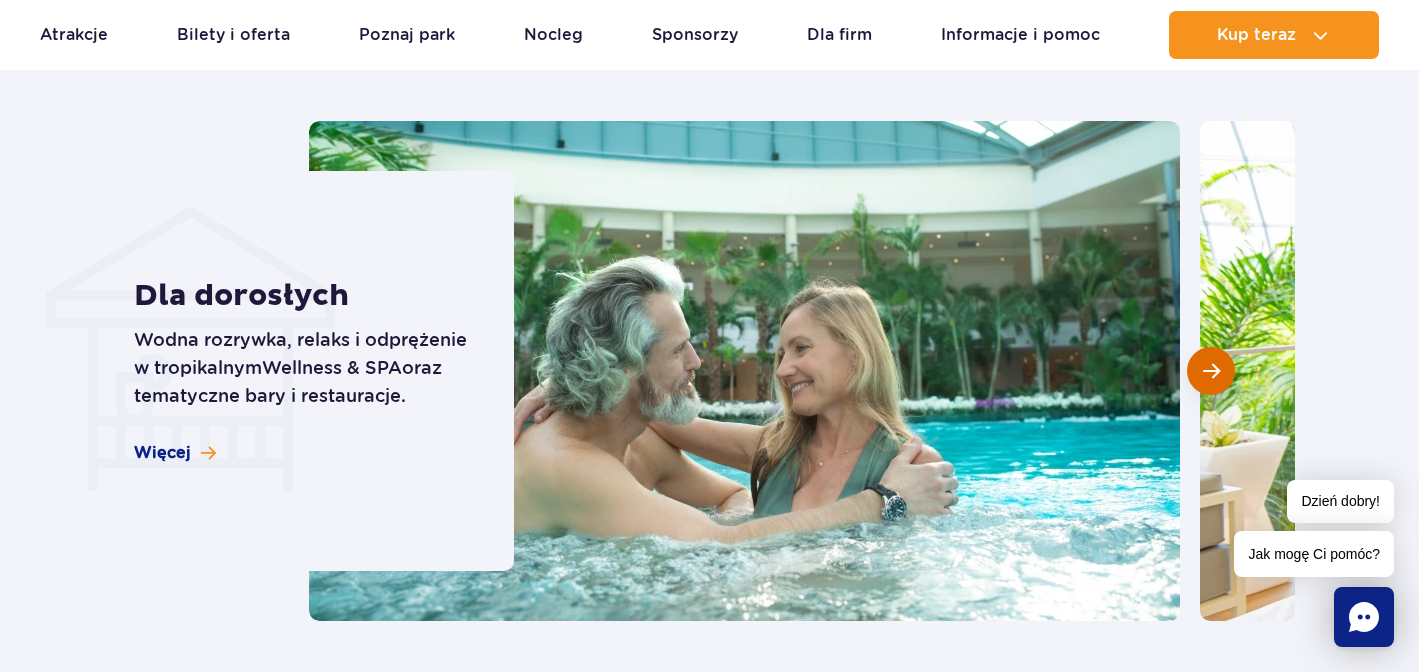 click at bounding box center [1211, 371] 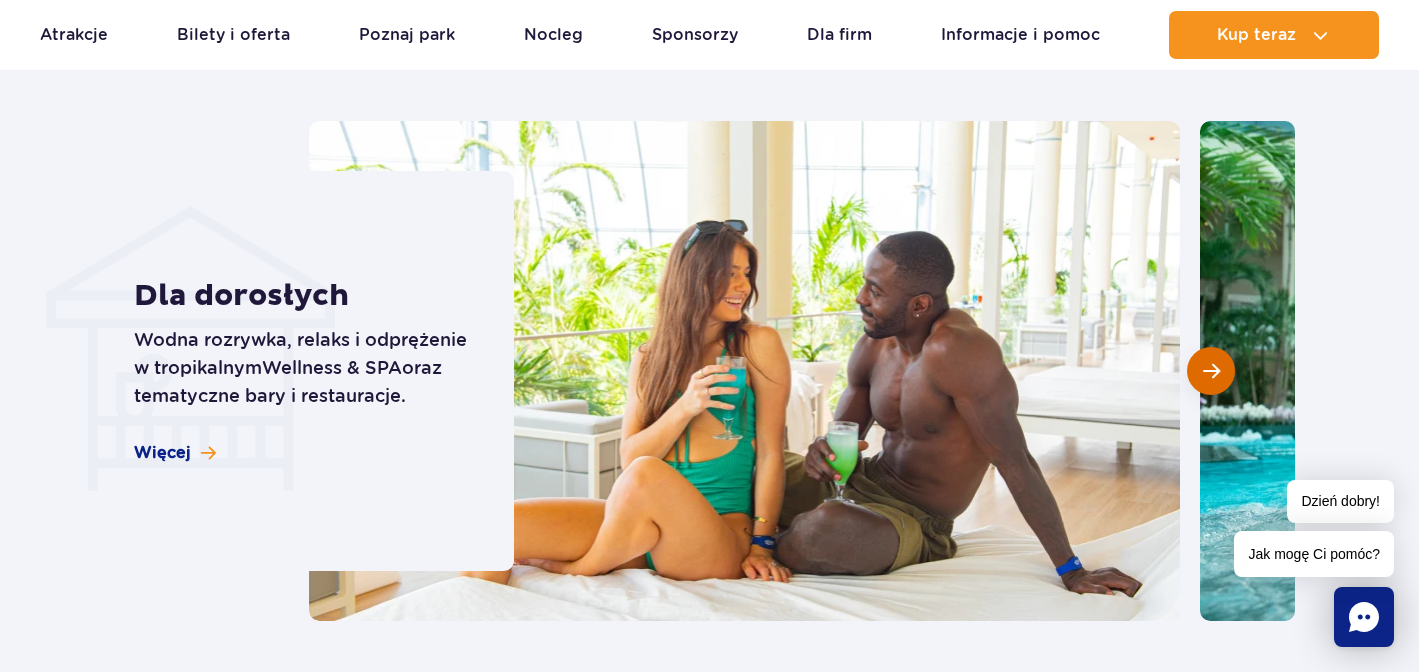click at bounding box center [1211, 371] 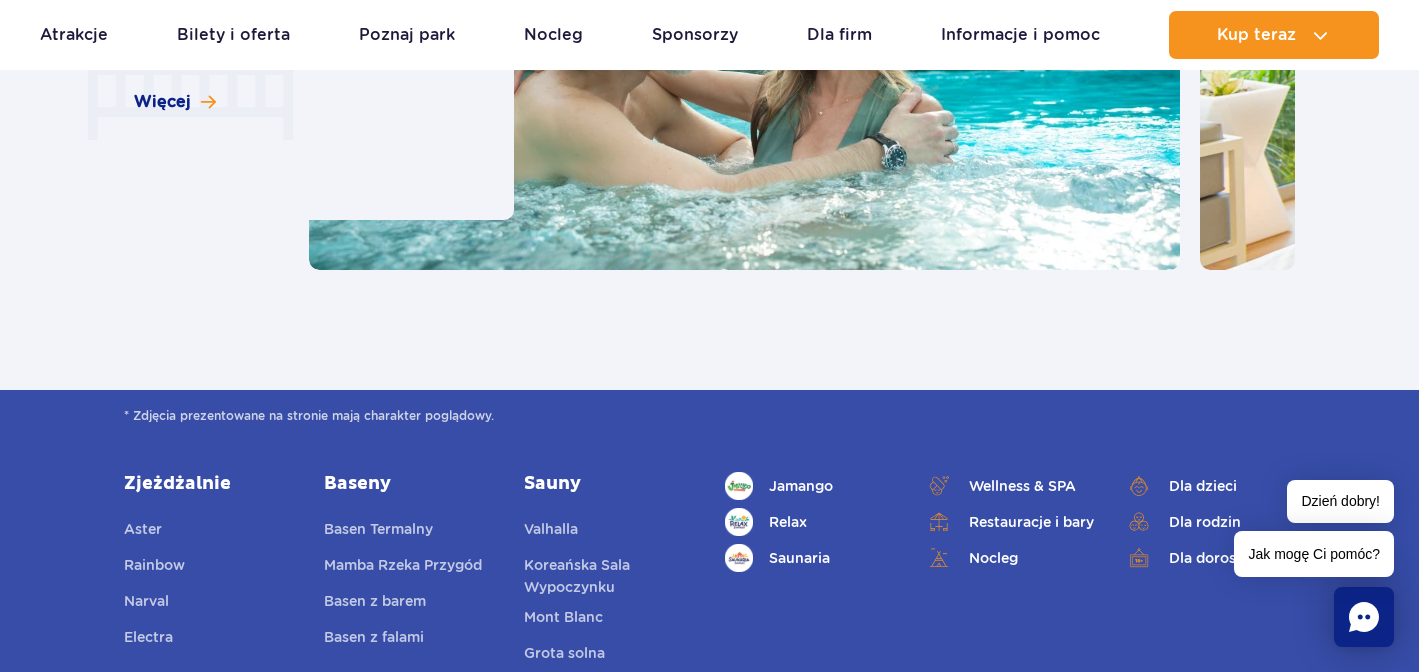 scroll, scrollTop: 2616, scrollLeft: 0, axis: vertical 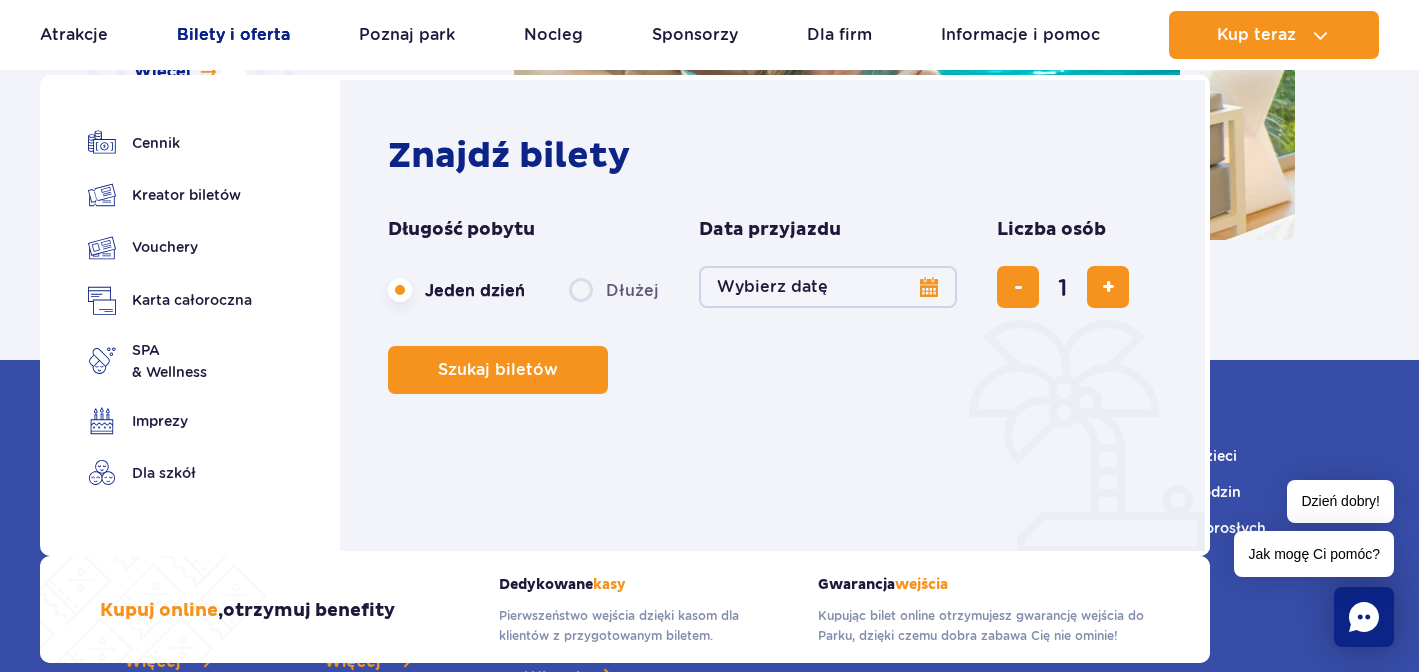 click on "Bilety i oferta" at bounding box center (233, 35) 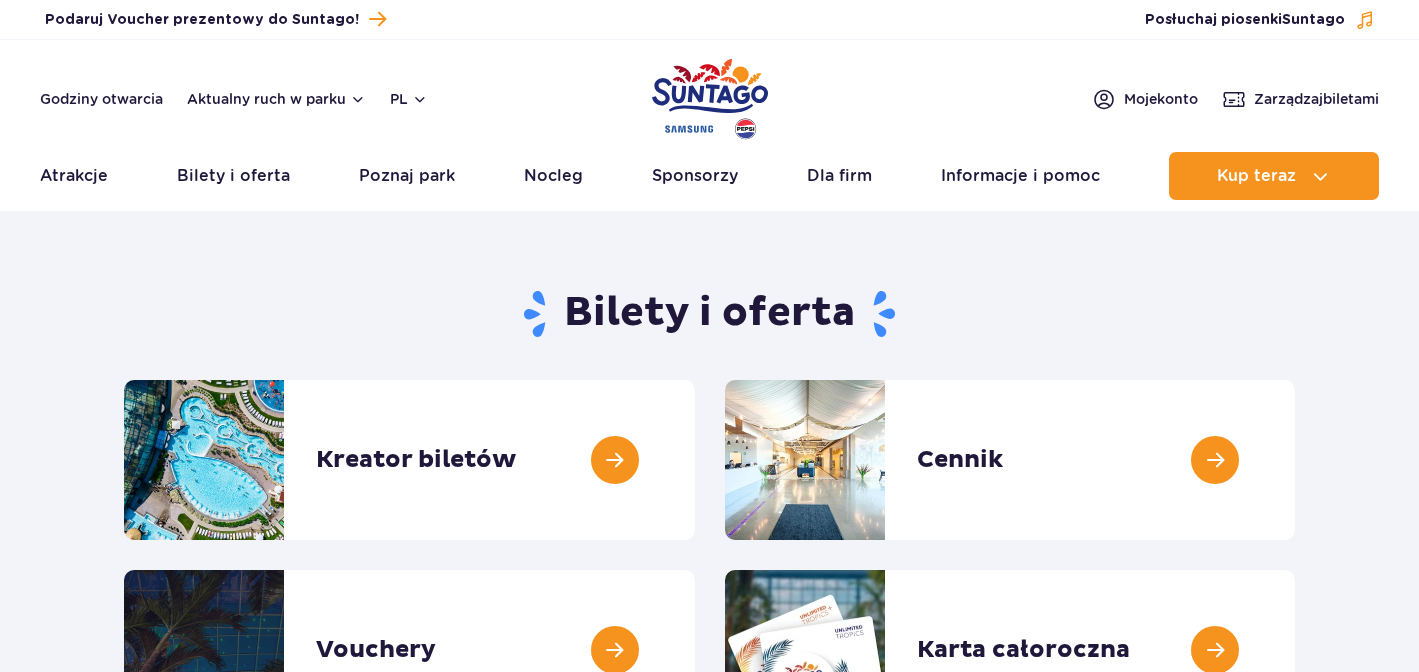 scroll, scrollTop: 0, scrollLeft: 0, axis: both 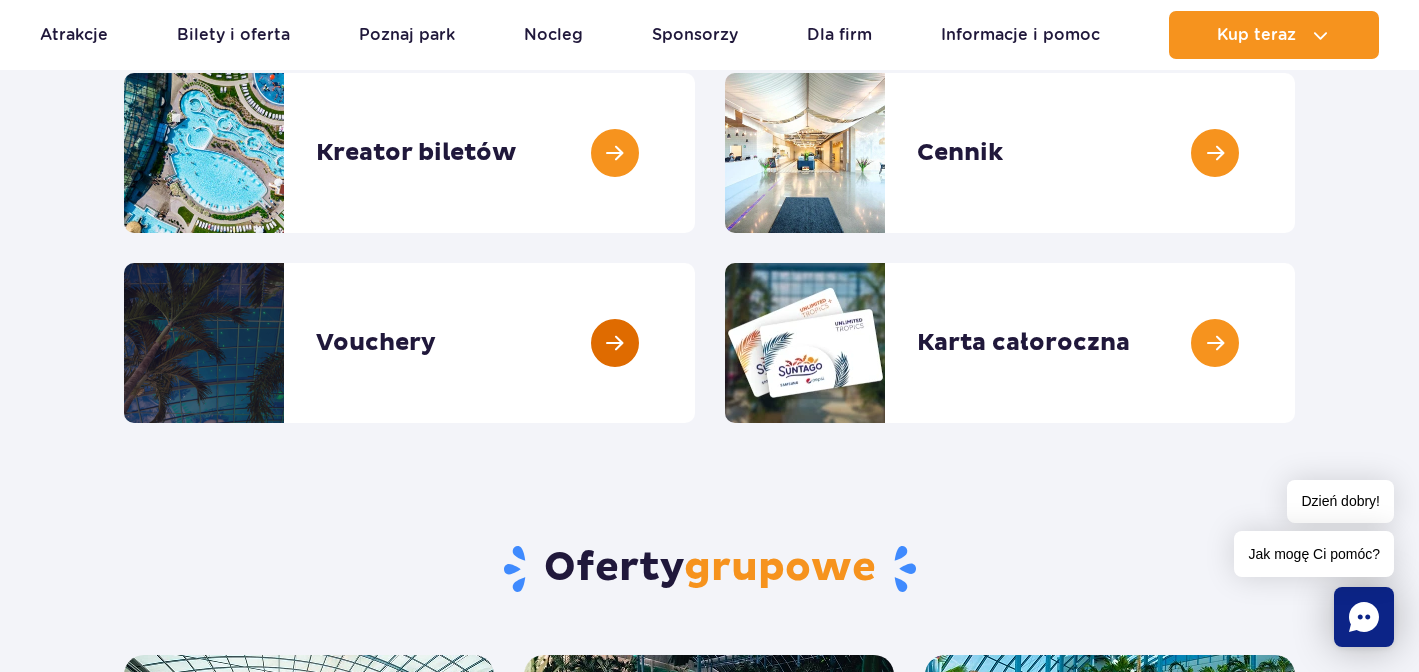 click at bounding box center [695, 343] 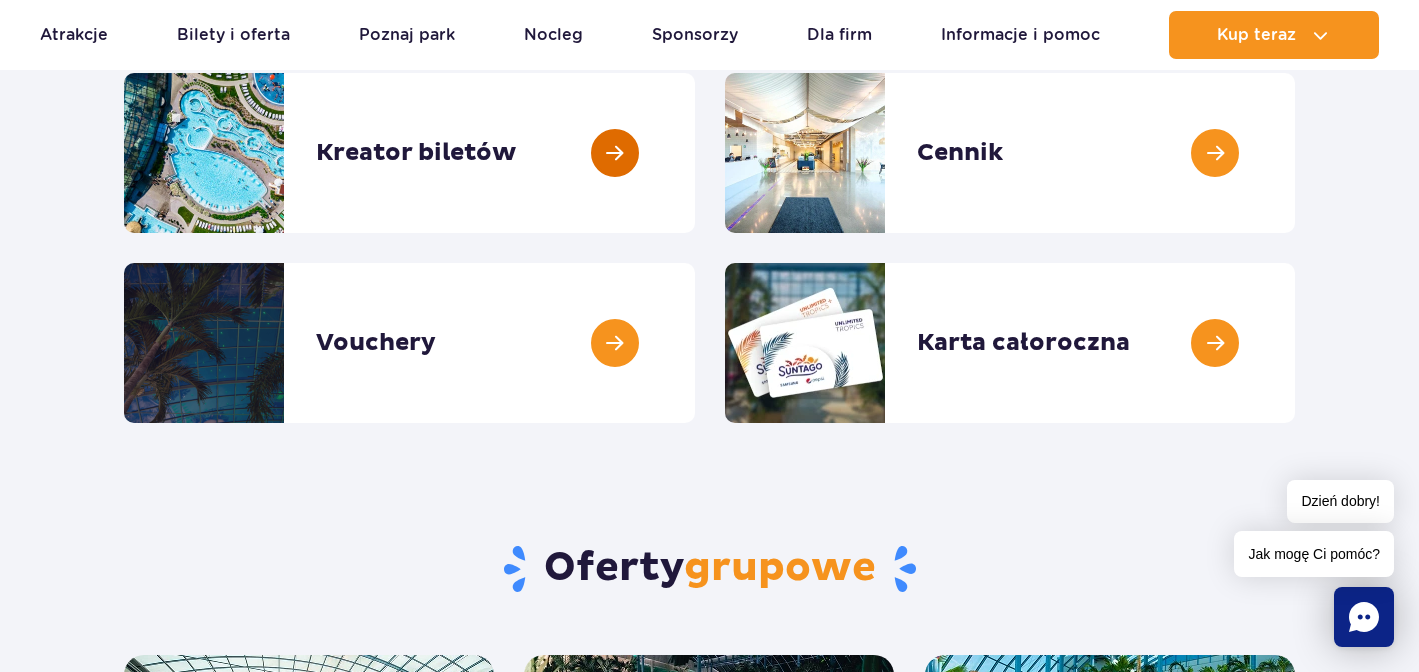 click at bounding box center [695, 153] 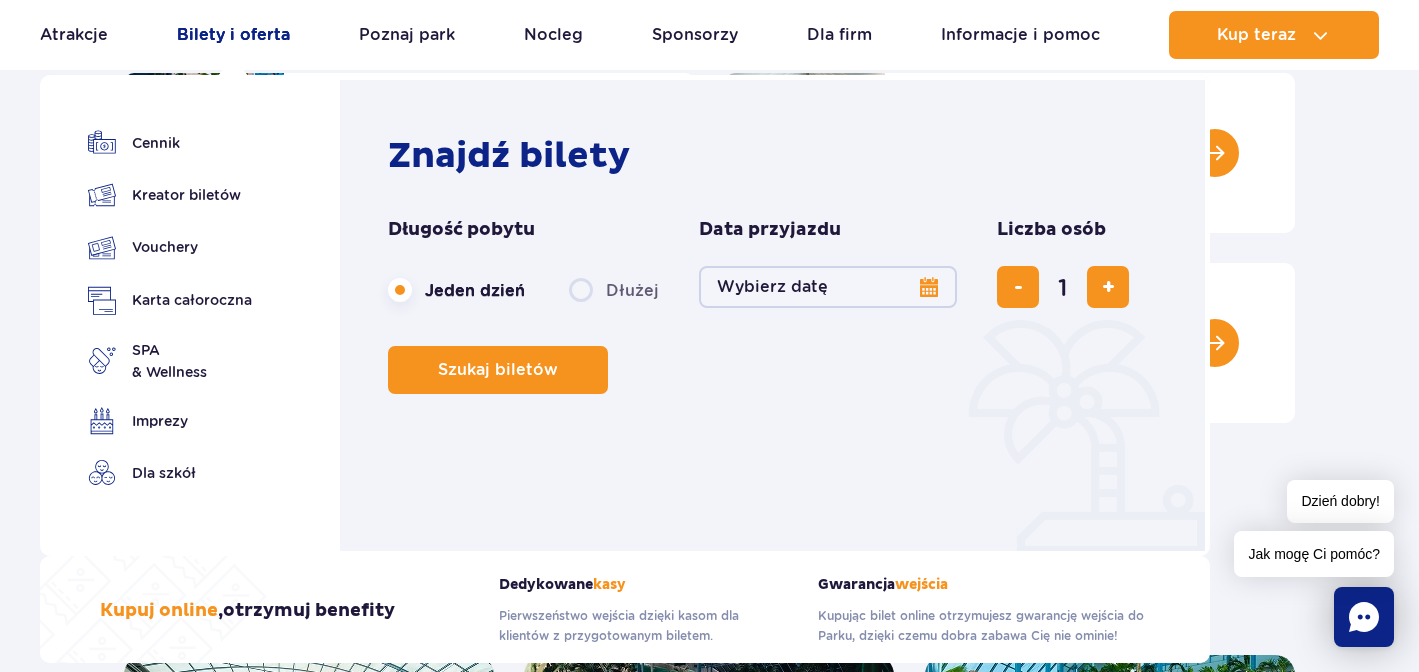 click on "Bilety i oferta" at bounding box center (233, 35) 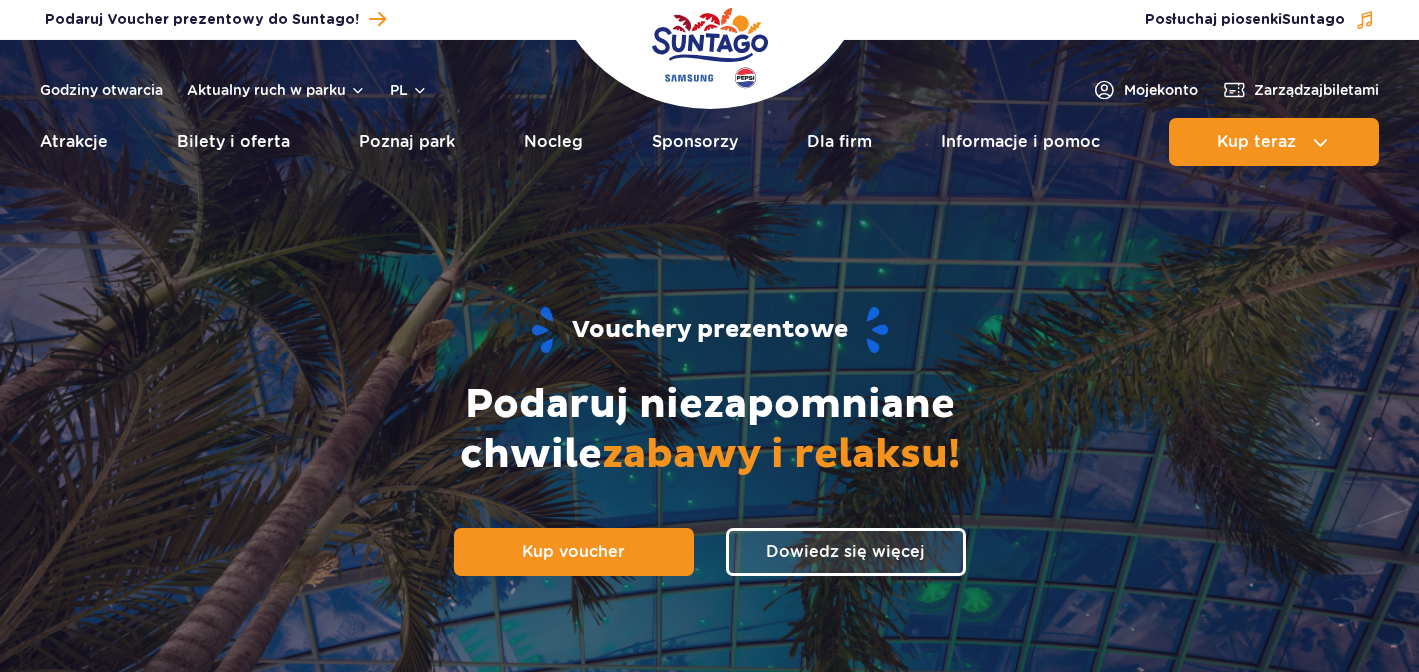 scroll, scrollTop: 0, scrollLeft: 0, axis: both 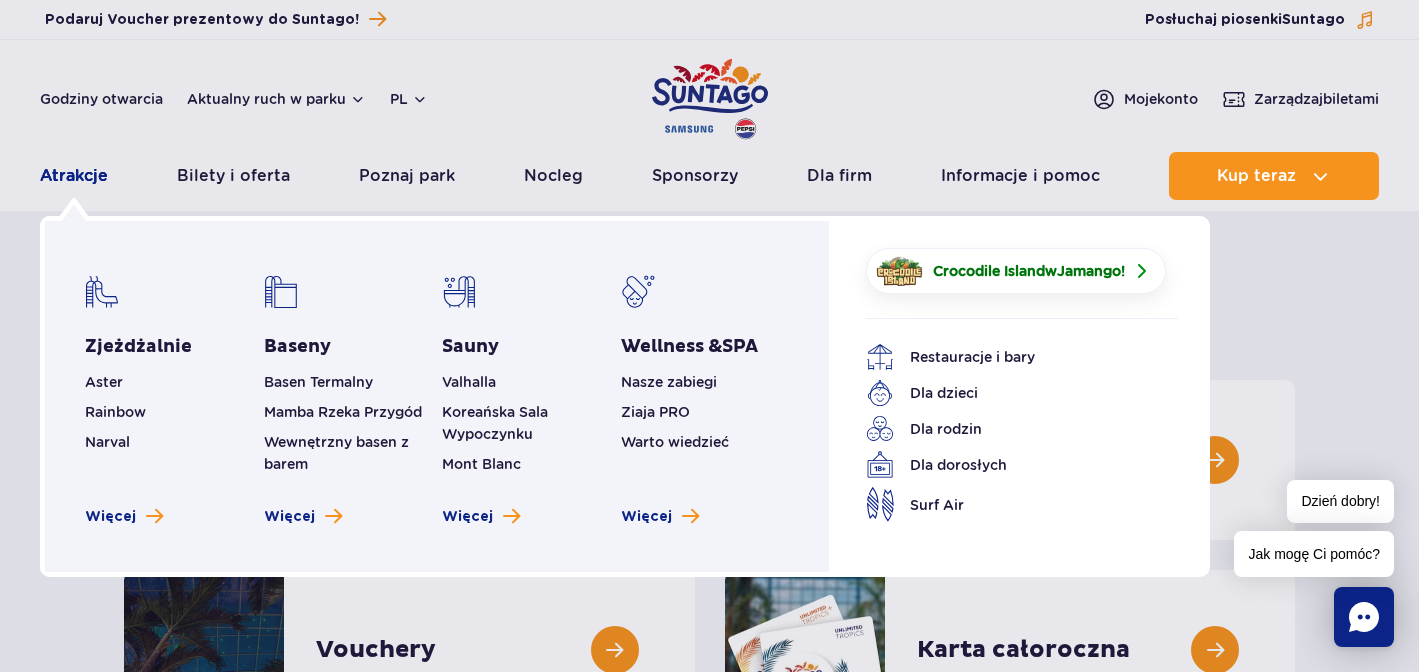 click on "Atrakcje" at bounding box center (74, 176) 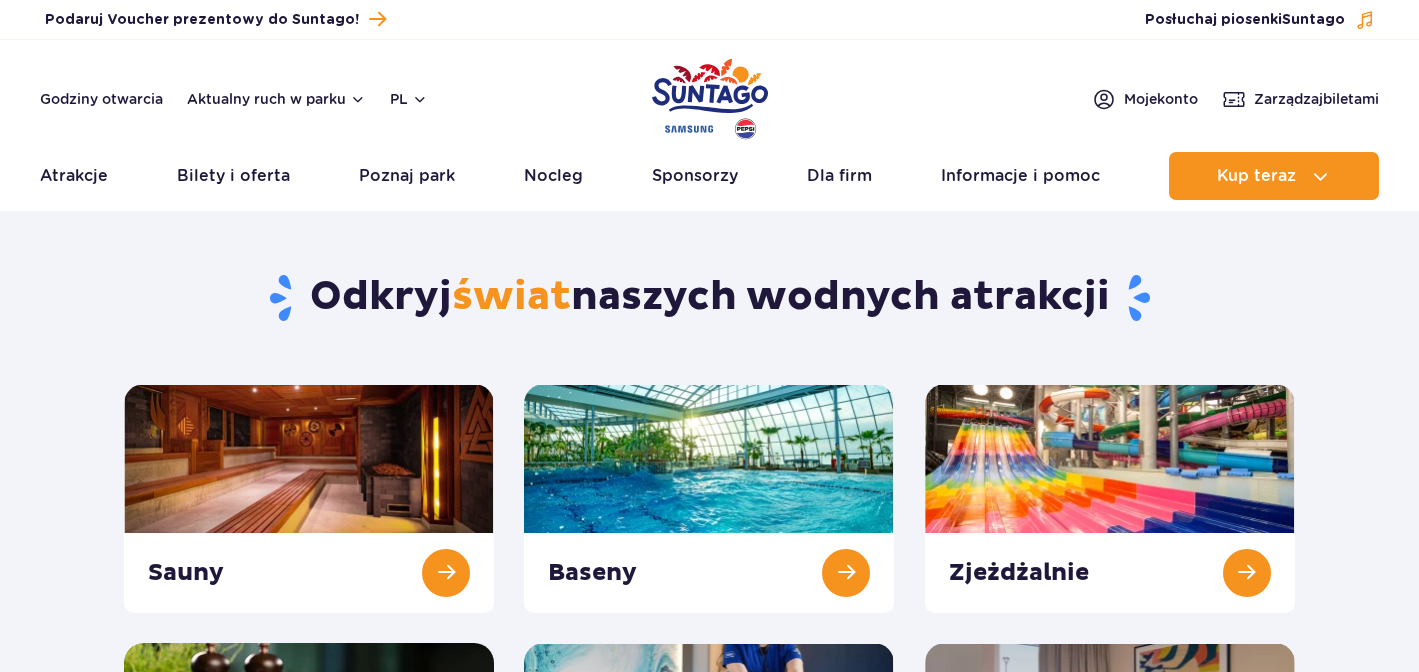 scroll, scrollTop: 0, scrollLeft: 0, axis: both 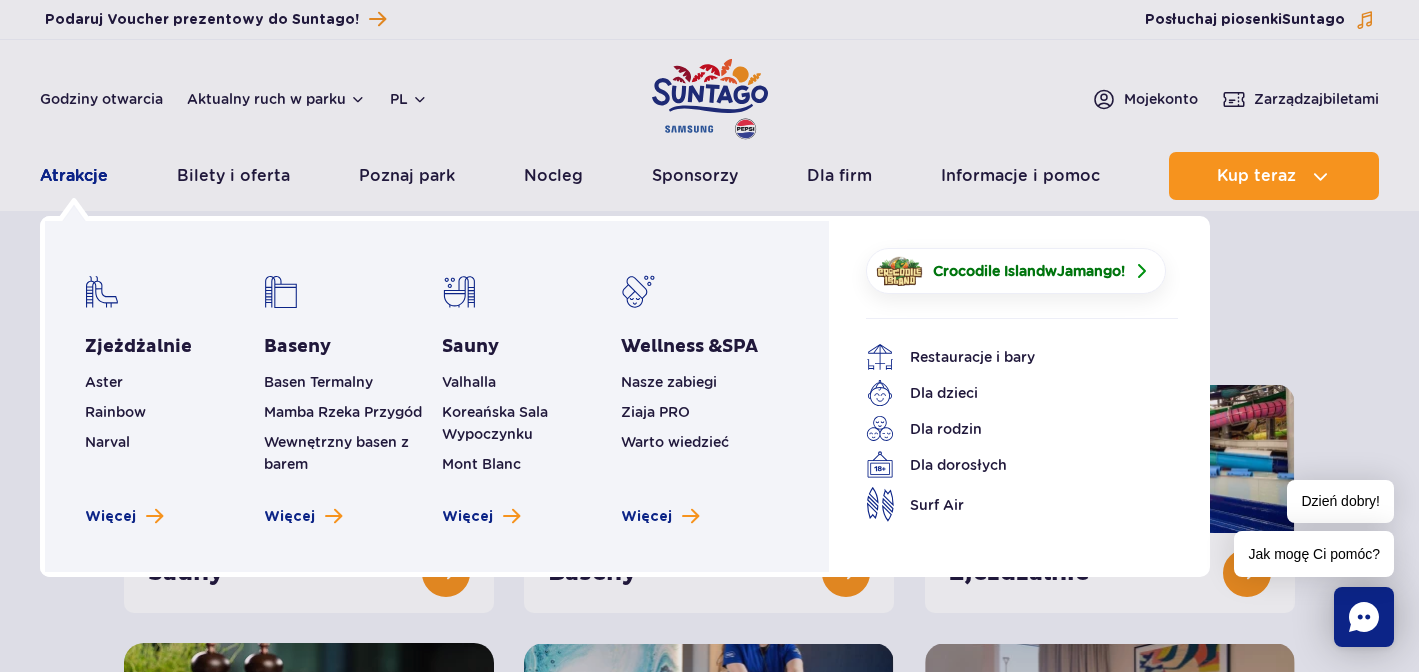click on "Atrakcje" at bounding box center [74, 176] 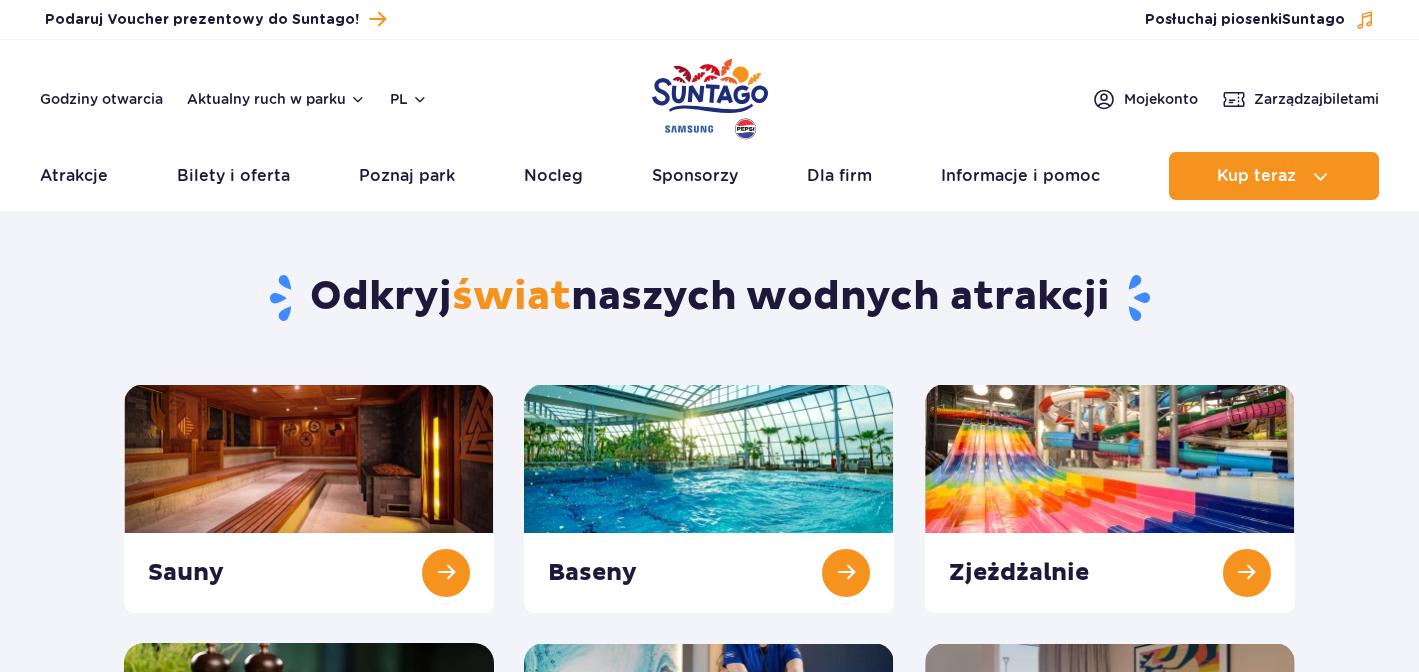 scroll, scrollTop: 0, scrollLeft: 0, axis: both 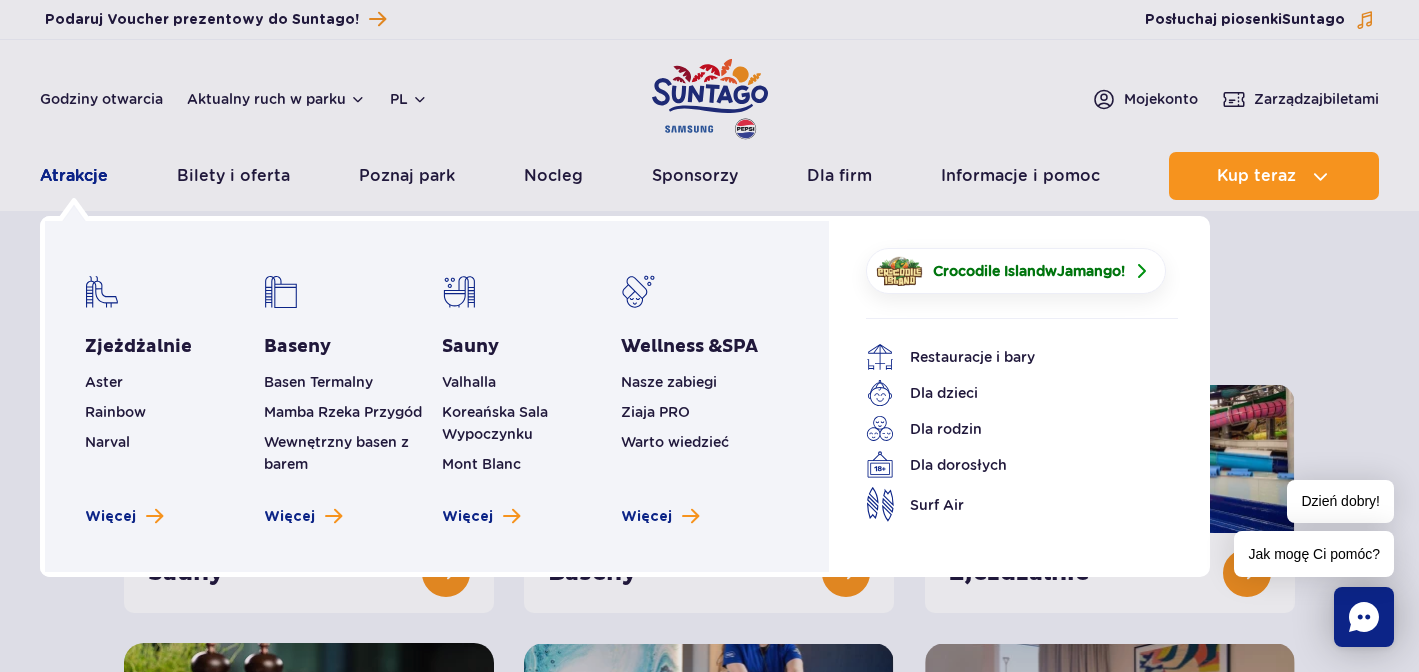 click on "Atrakcje" at bounding box center (74, 176) 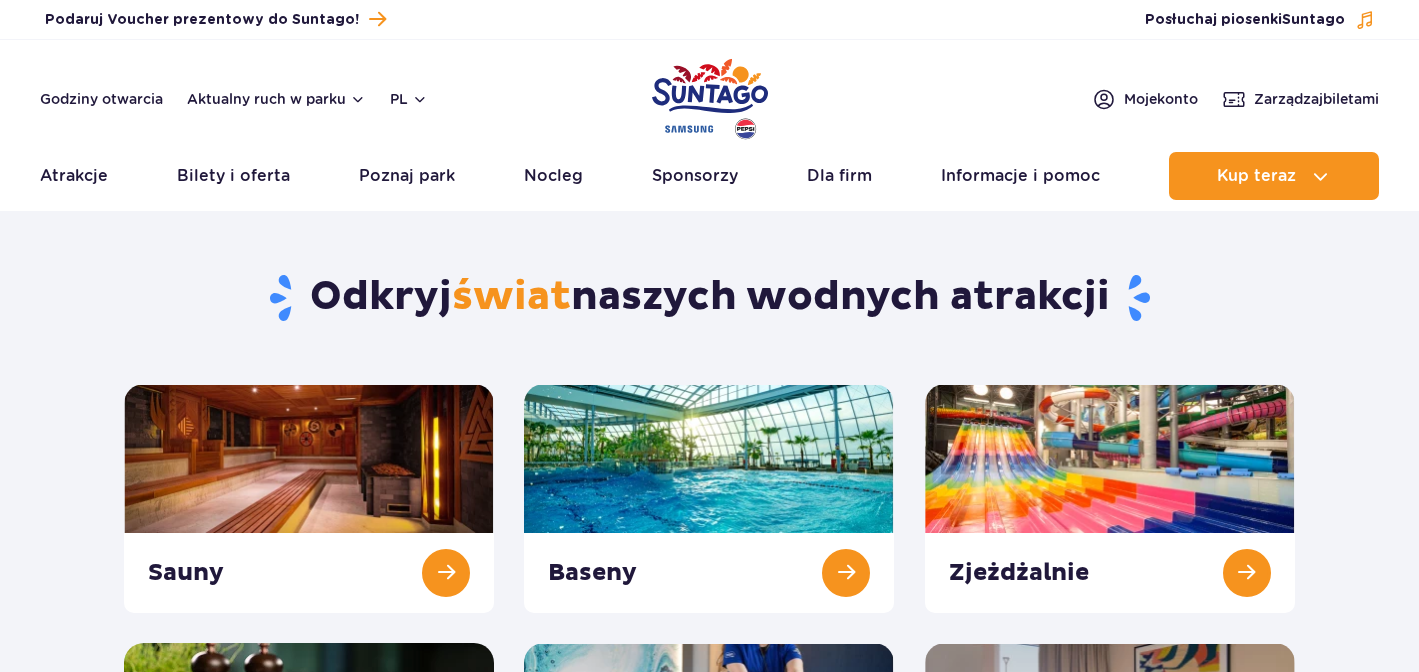 scroll, scrollTop: 0, scrollLeft: 0, axis: both 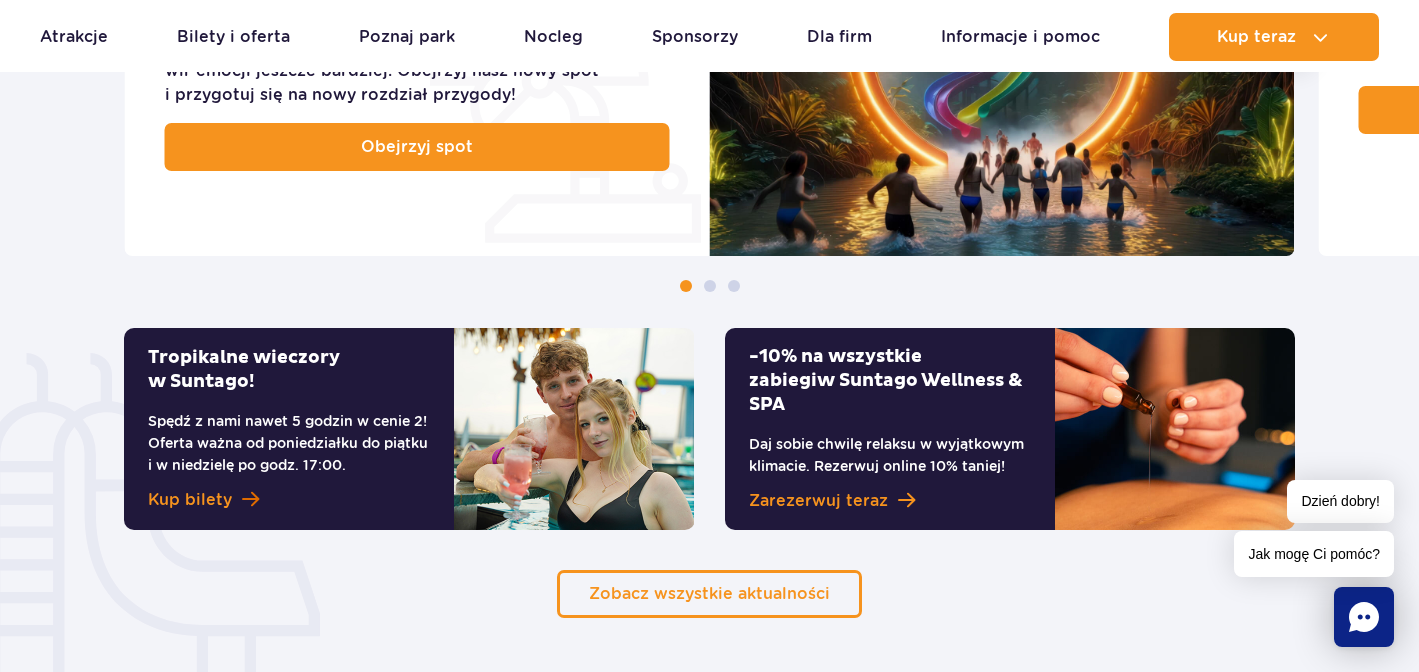 click on "Kup bilety" at bounding box center [190, 500] 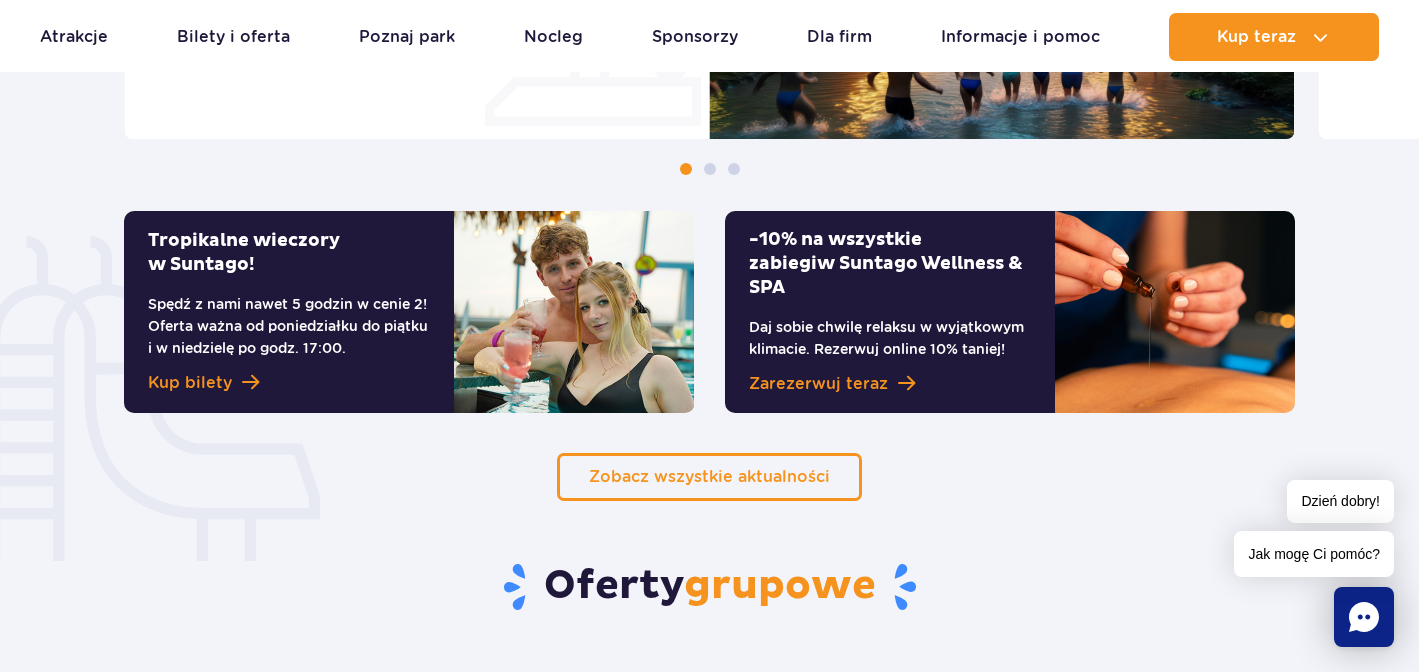 scroll, scrollTop: 1316, scrollLeft: 0, axis: vertical 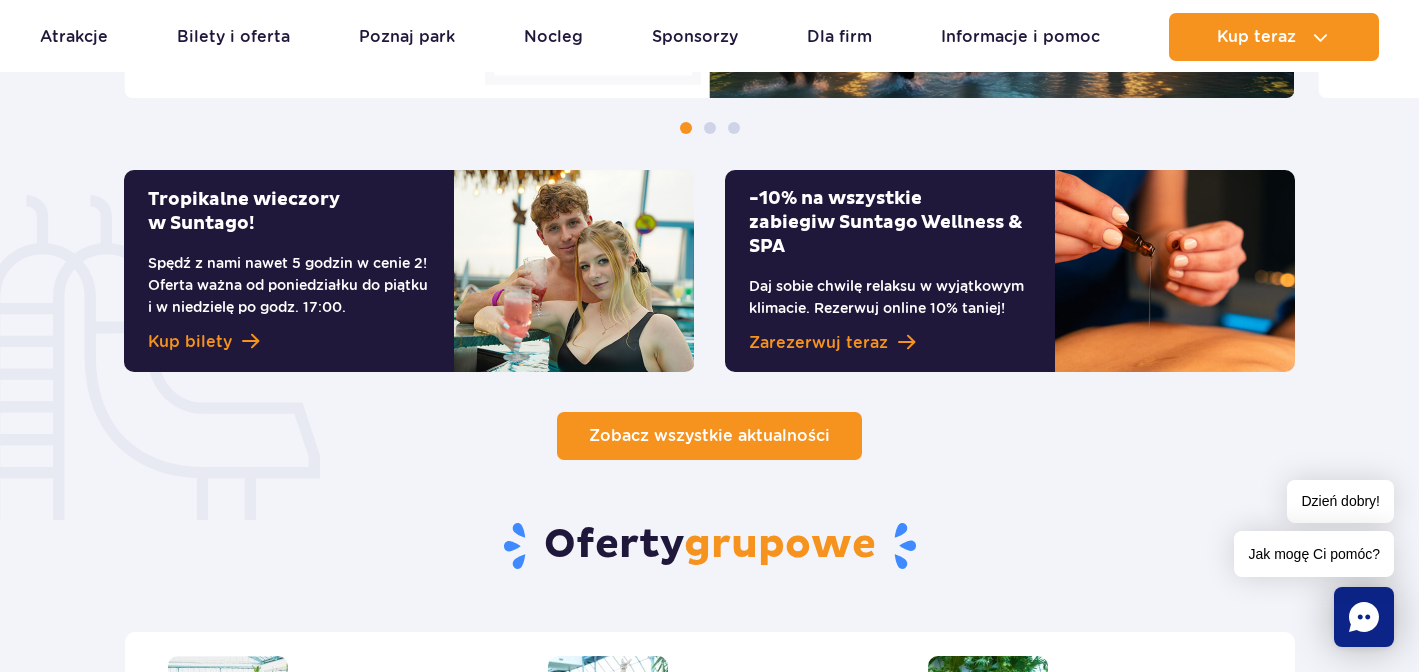 click on "Zobacz wszystkie aktualności" at bounding box center [709, 436] 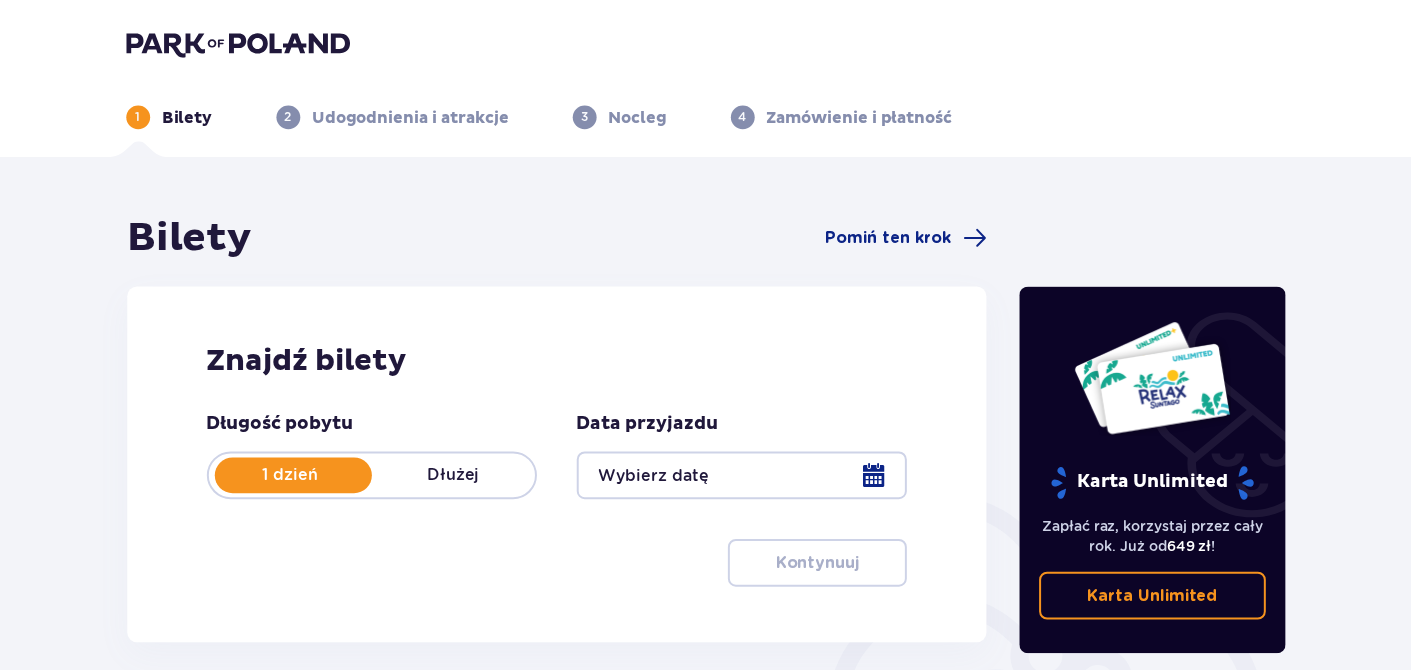 scroll, scrollTop: 0, scrollLeft: 0, axis: both 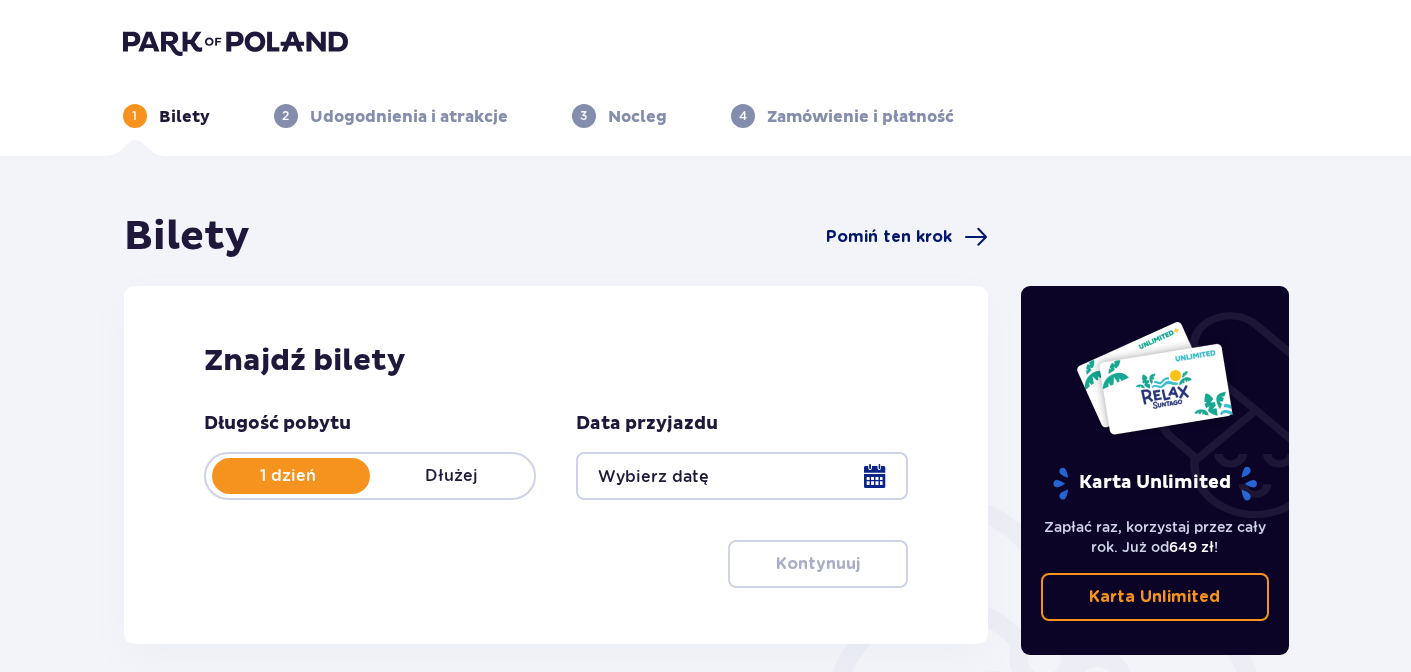 click on "Pomiń ten krok" at bounding box center [889, 237] 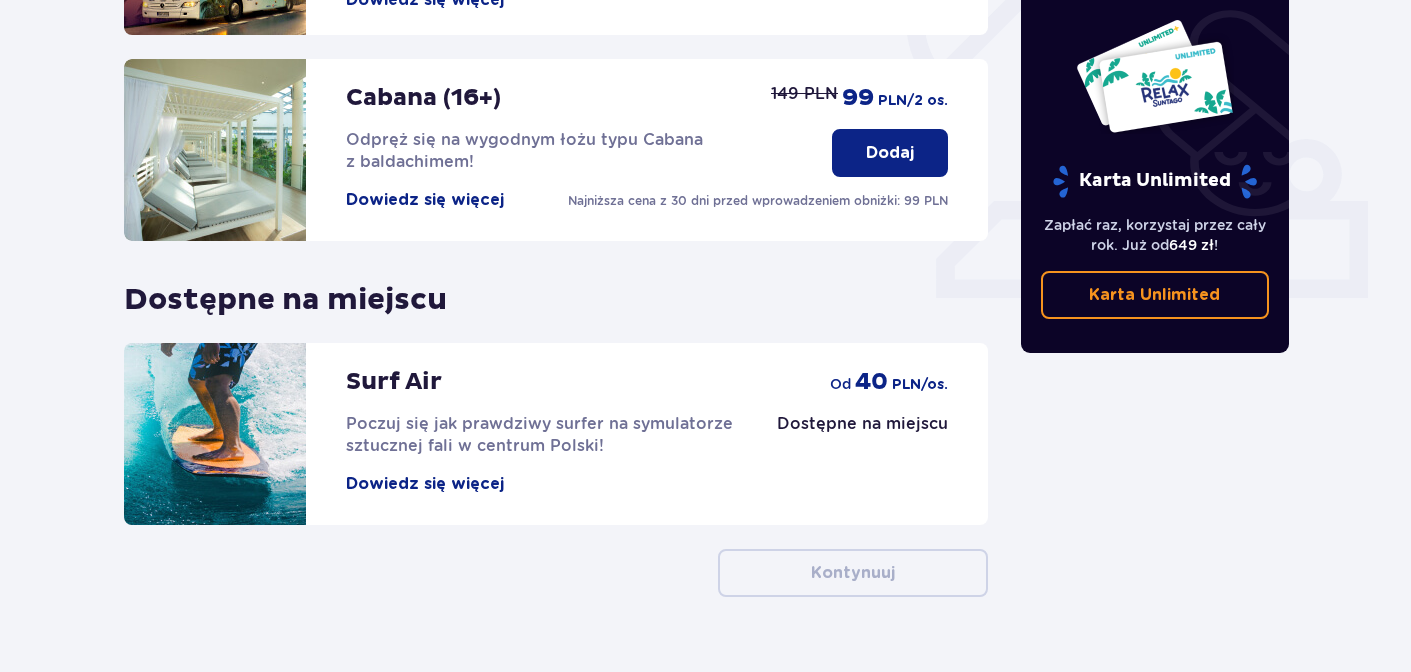 scroll, scrollTop: 780, scrollLeft: 0, axis: vertical 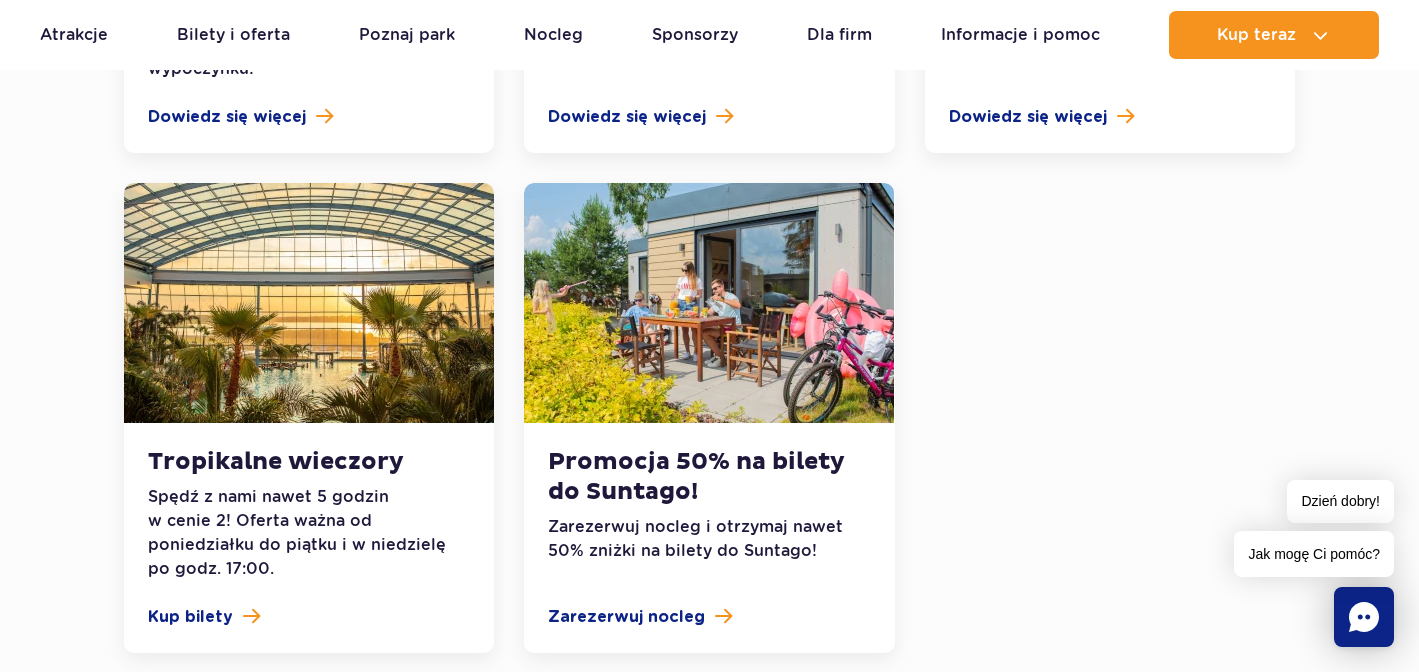 click on "Spędź z nami nawet 5 godzin w cenie 2! Oferta ważna od poniedziałku do piątku i w niedzielę po godz. 17:00." at bounding box center [309, 533] 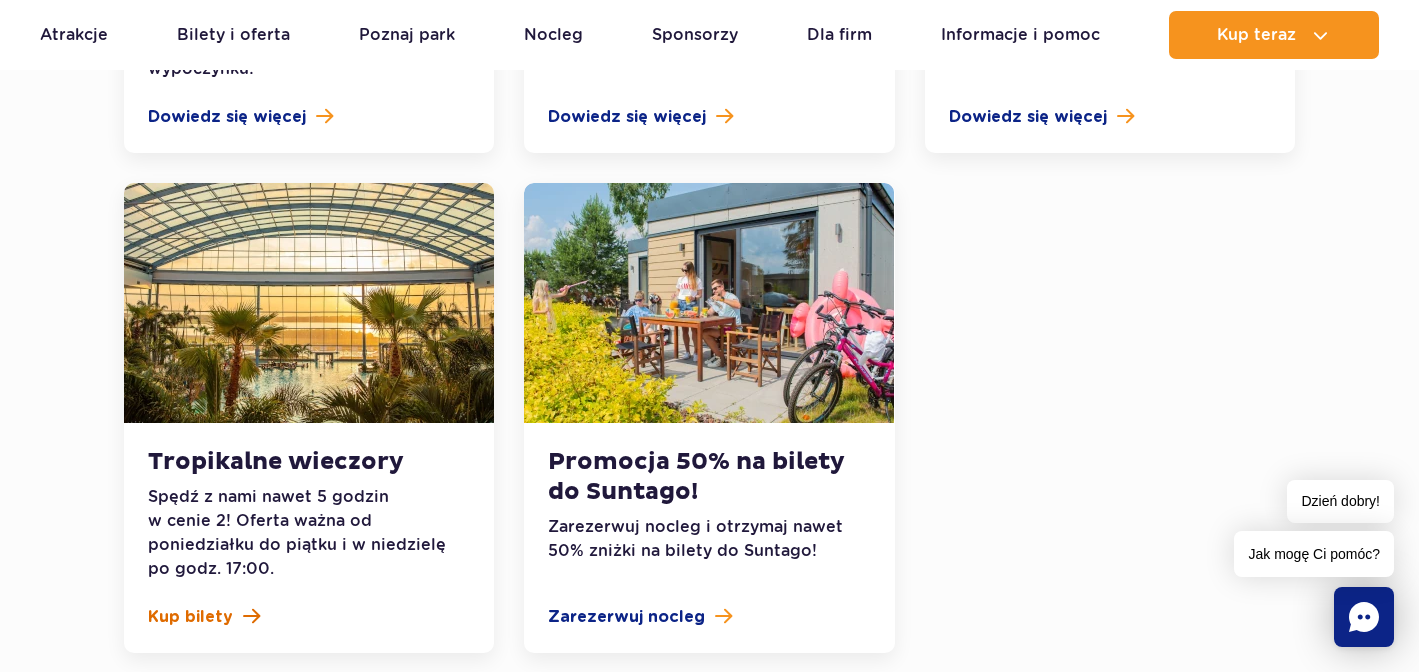click on "Kup bilety" at bounding box center [190, 617] 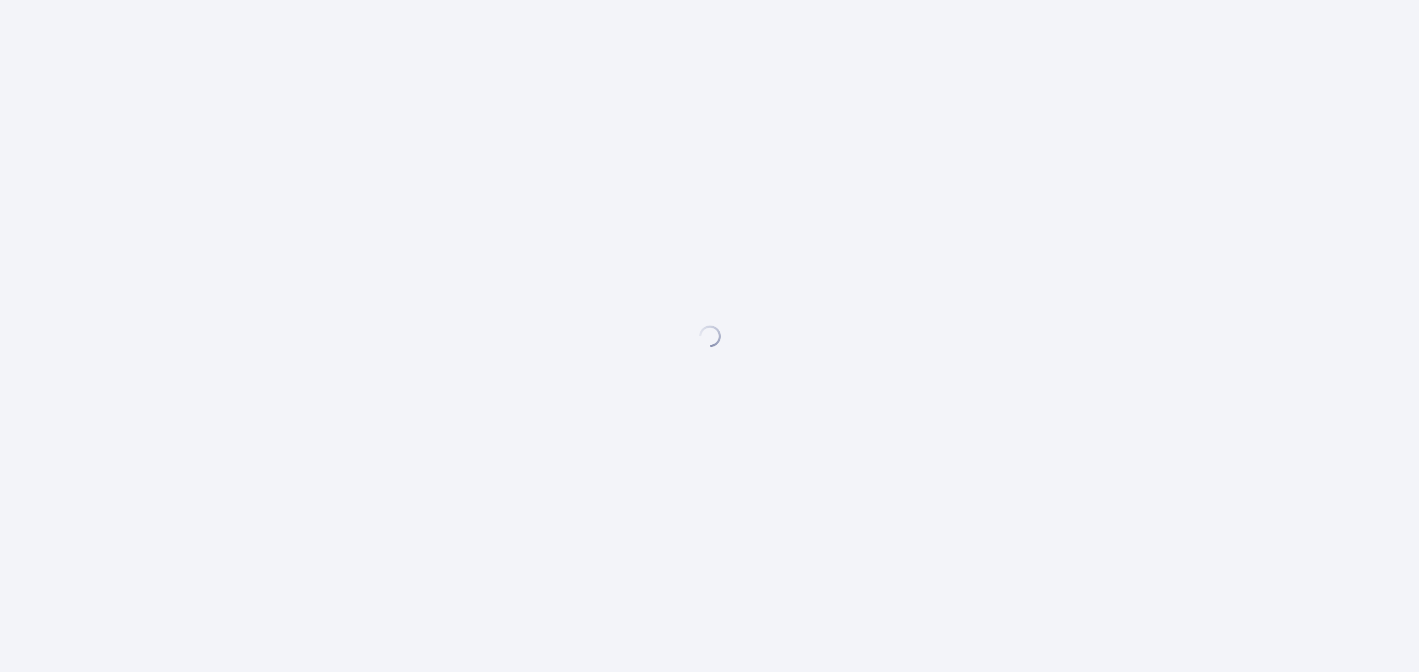 scroll, scrollTop: 0, scrollLeft: 0, axis: both 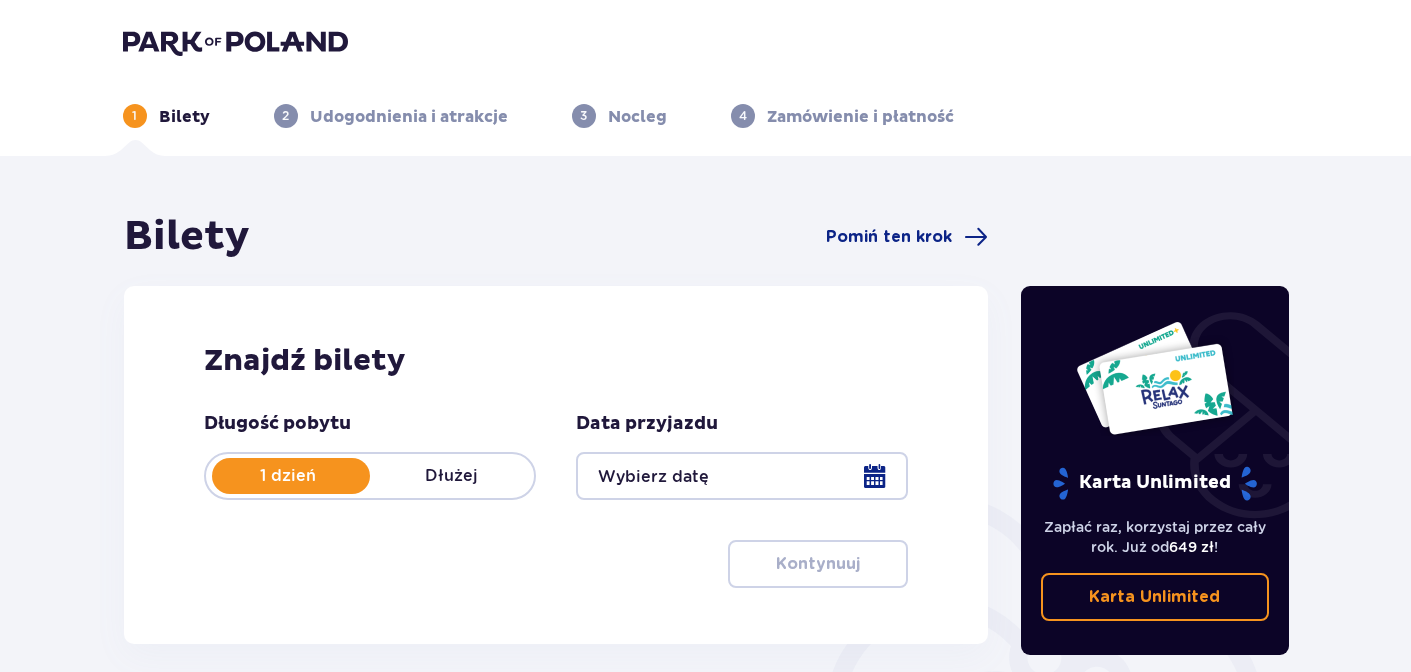 click at bounding box center [742, 476] 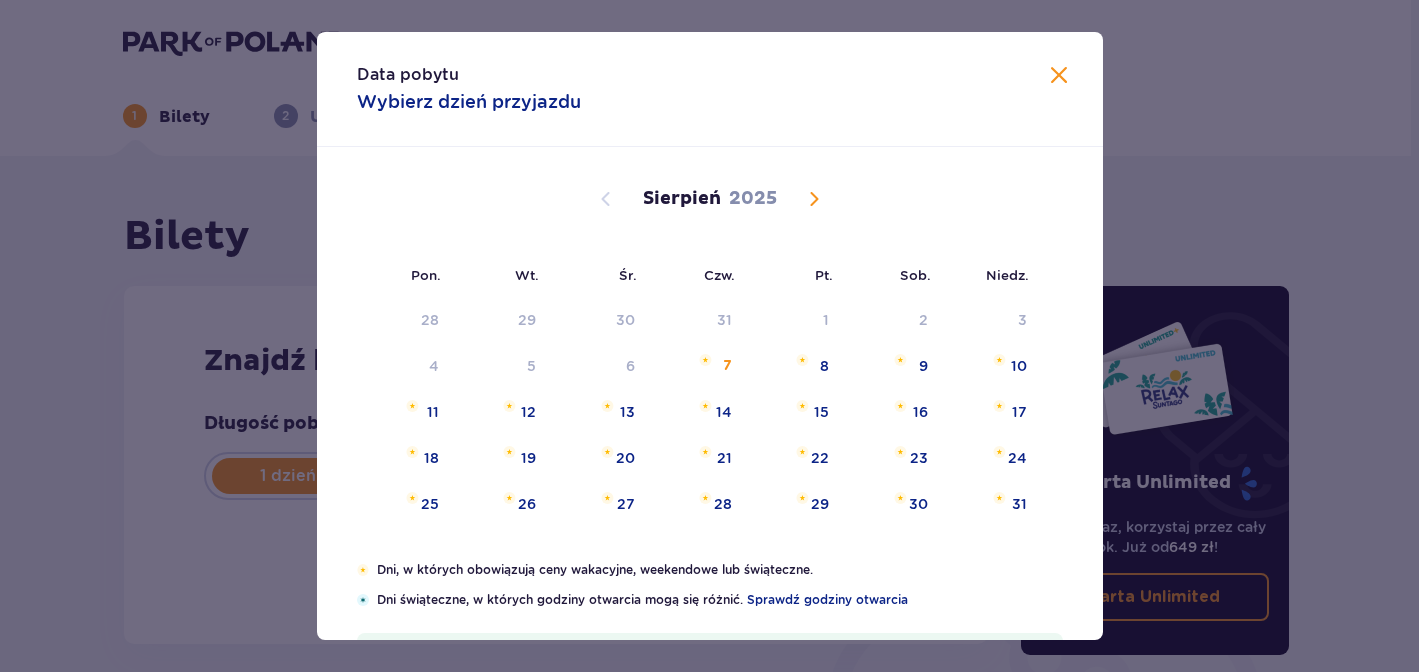click at bounding box center [814, 199] 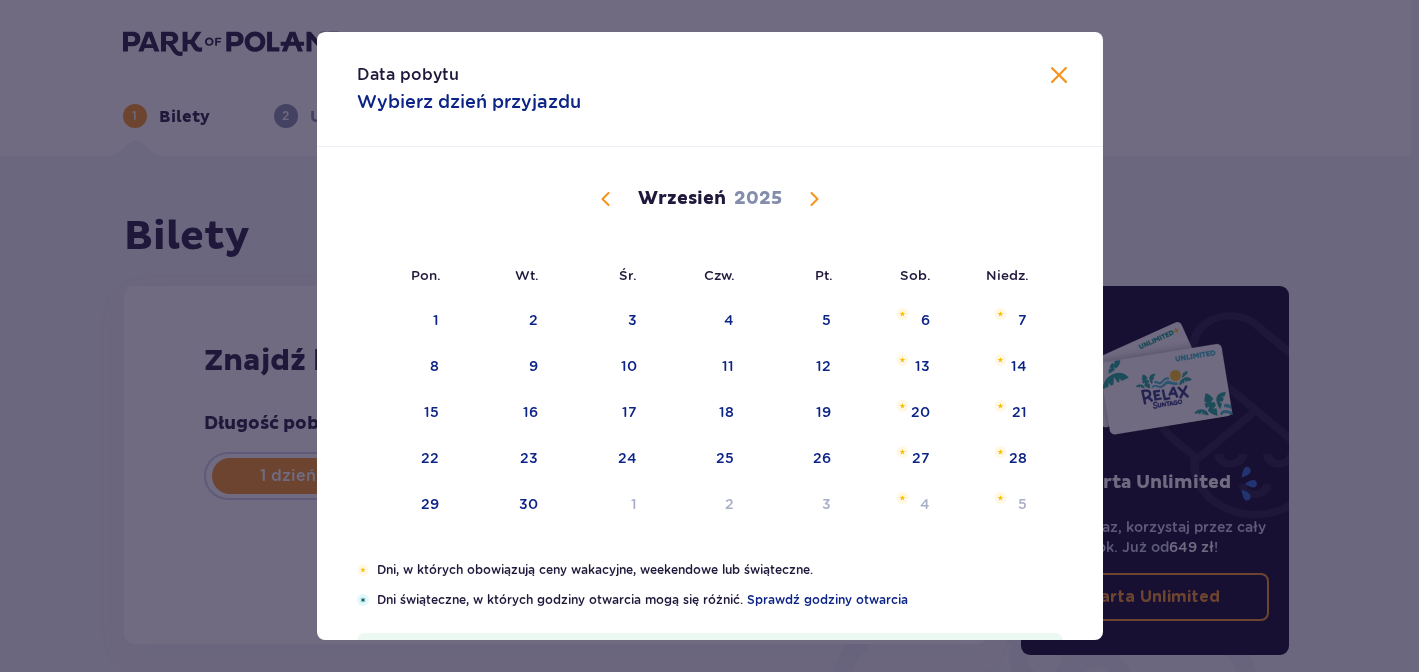 click at bounding box center (606, 199) 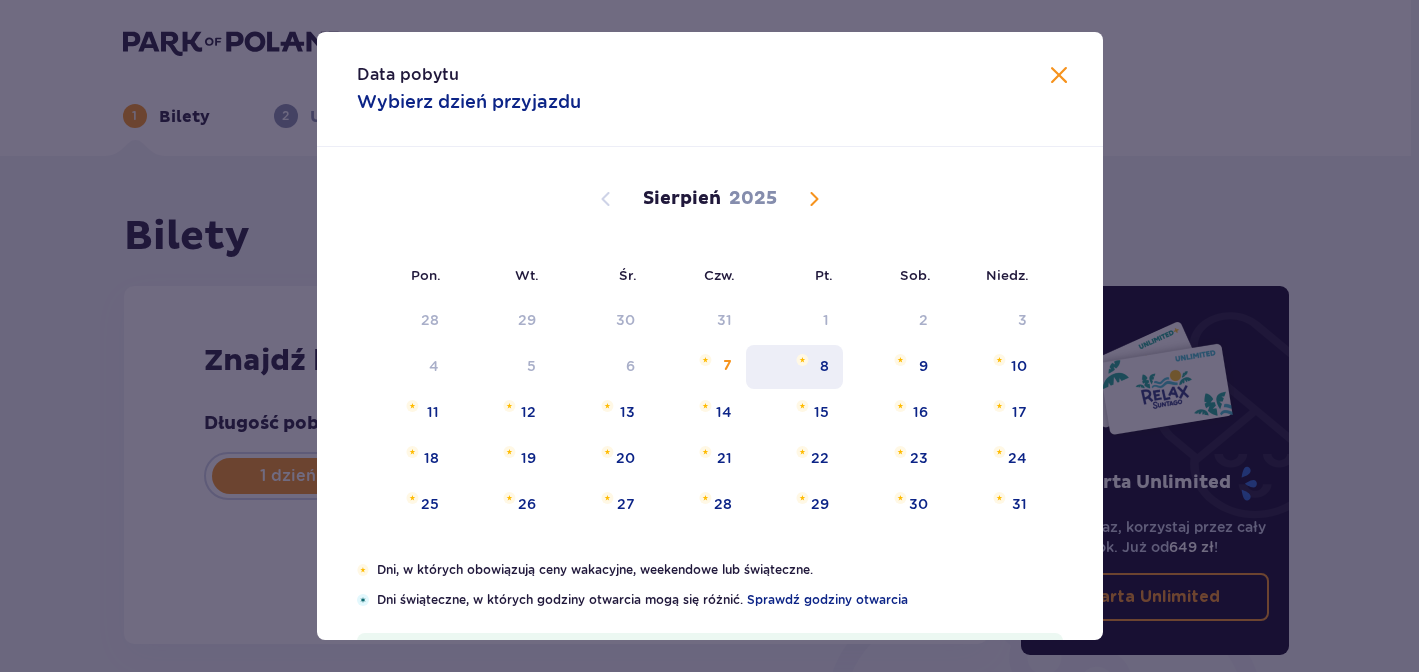 click on "8" at bounding box center (794, 367) 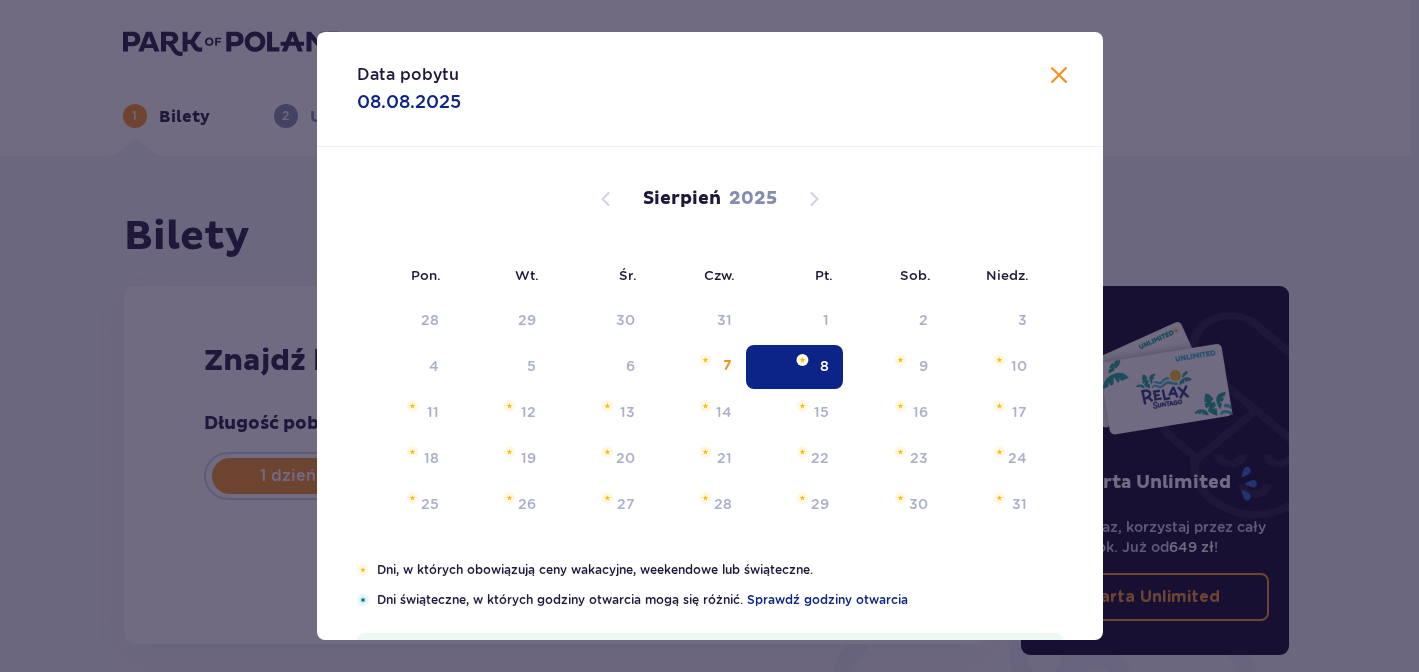 type on "08.08.25" 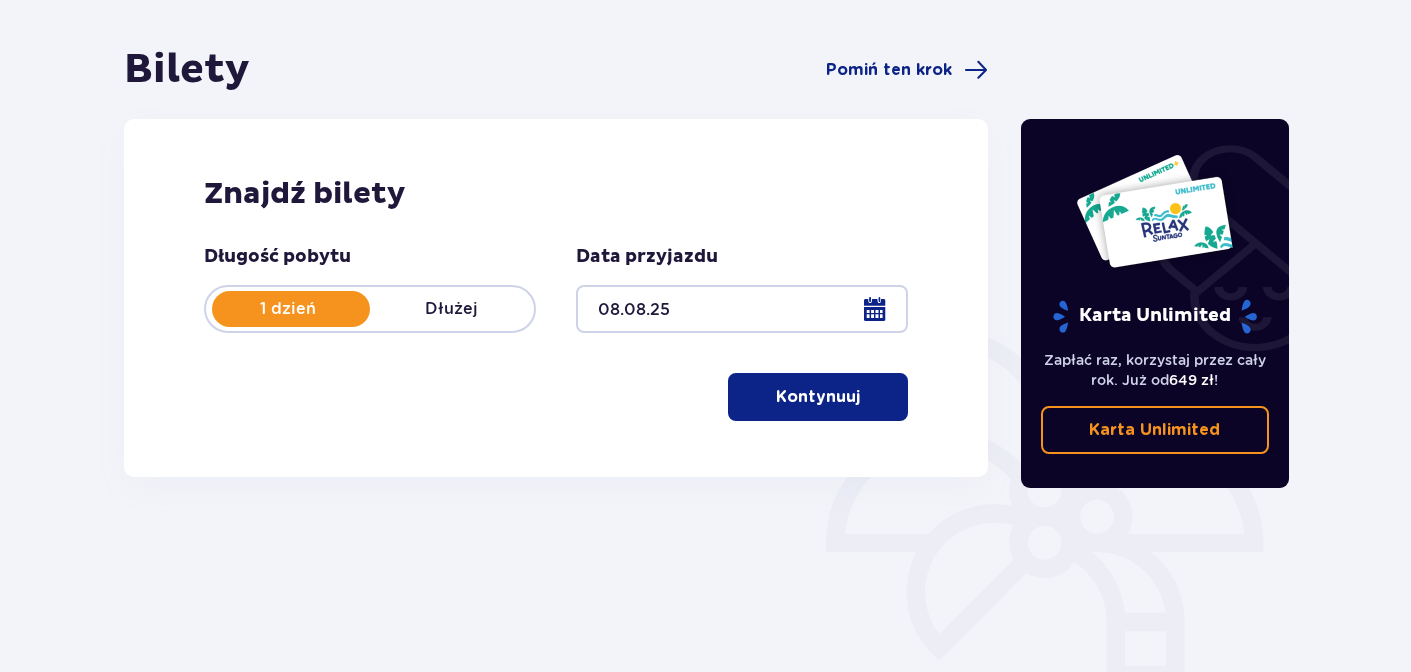 click on "Kontynuuj" at bounding box center (818, 397) 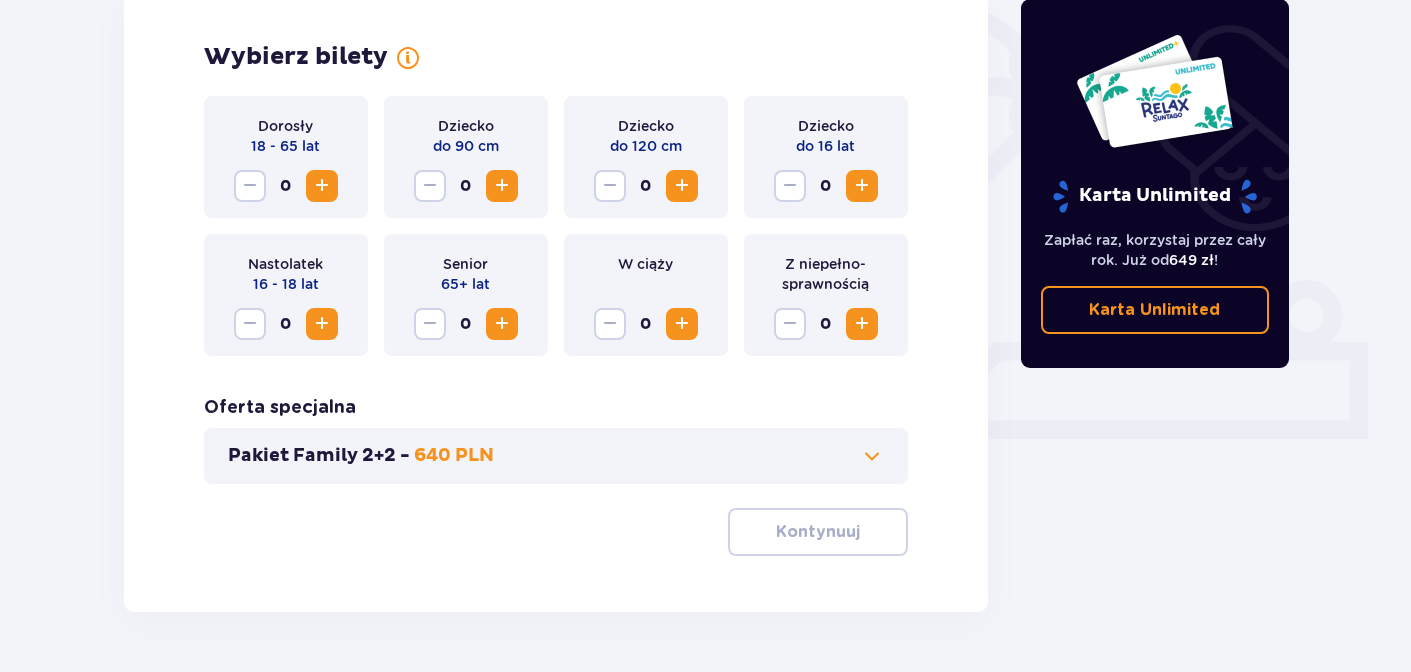 scroll, scrollTop: 654, scrollLeft: 0, axis: vertical 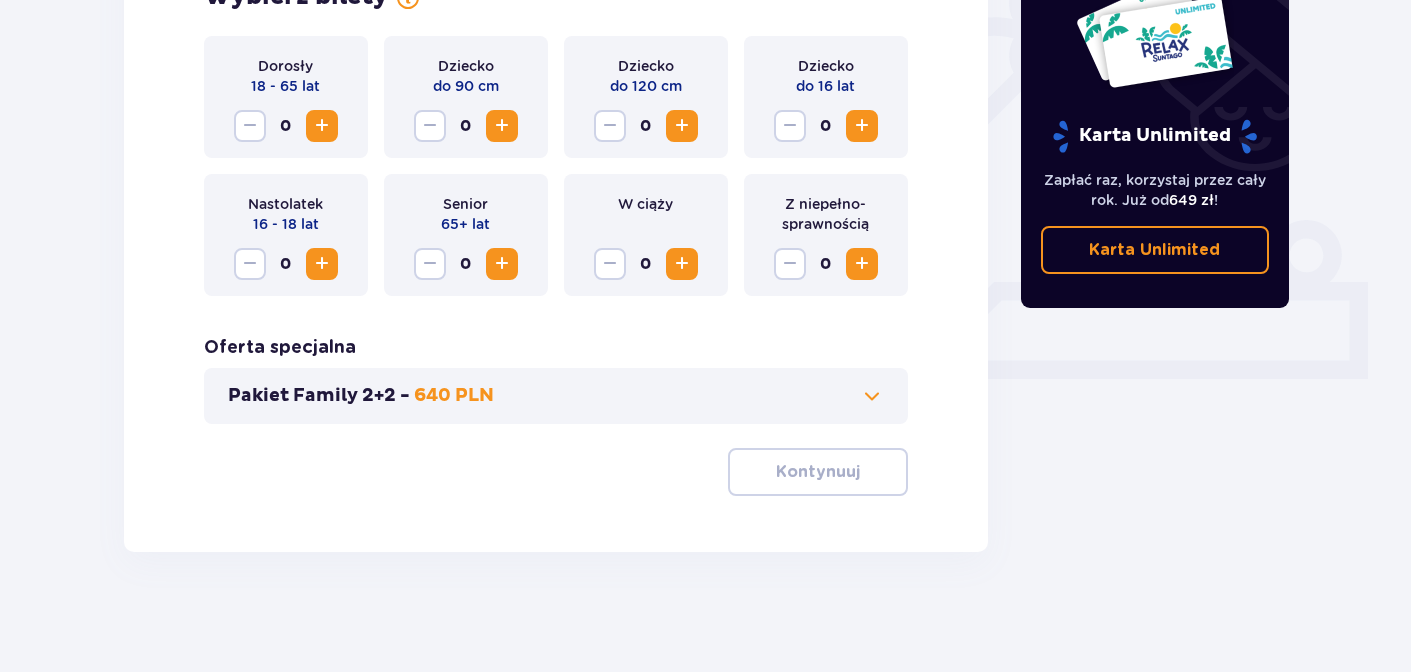 click at bounding box center (322, 126) 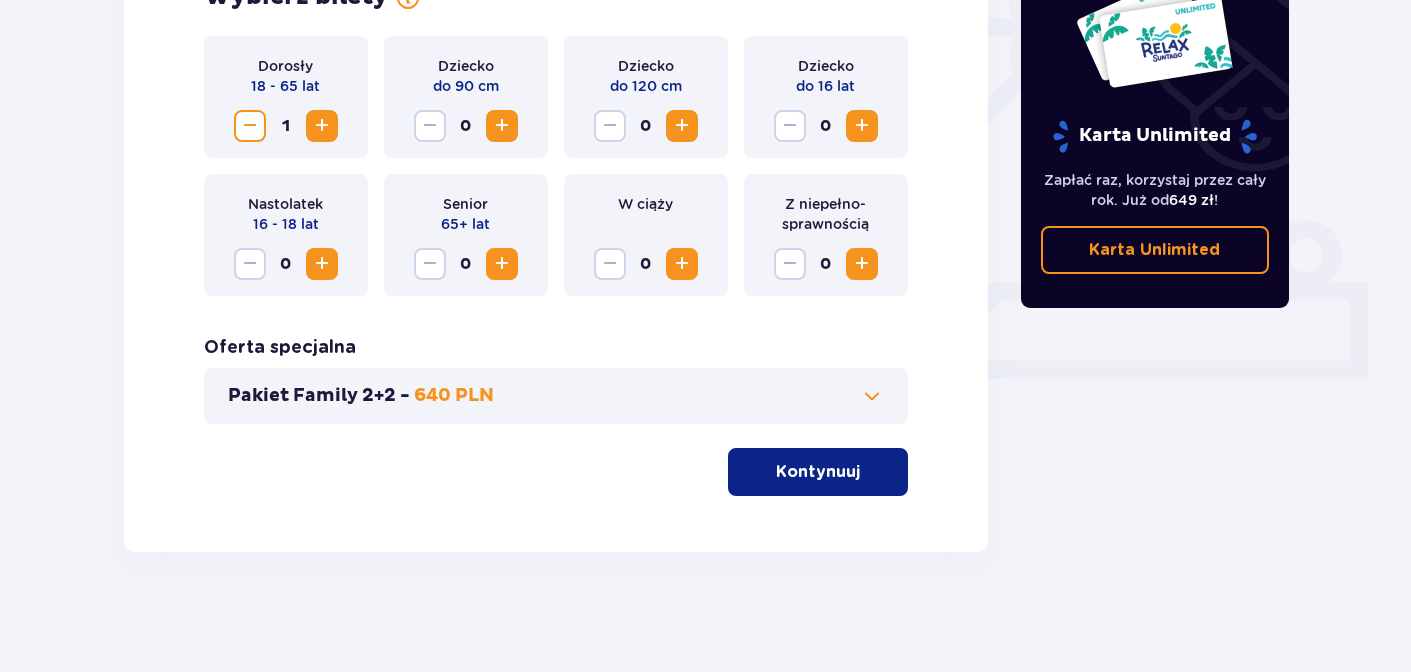 click at bounding box center (322, 126) 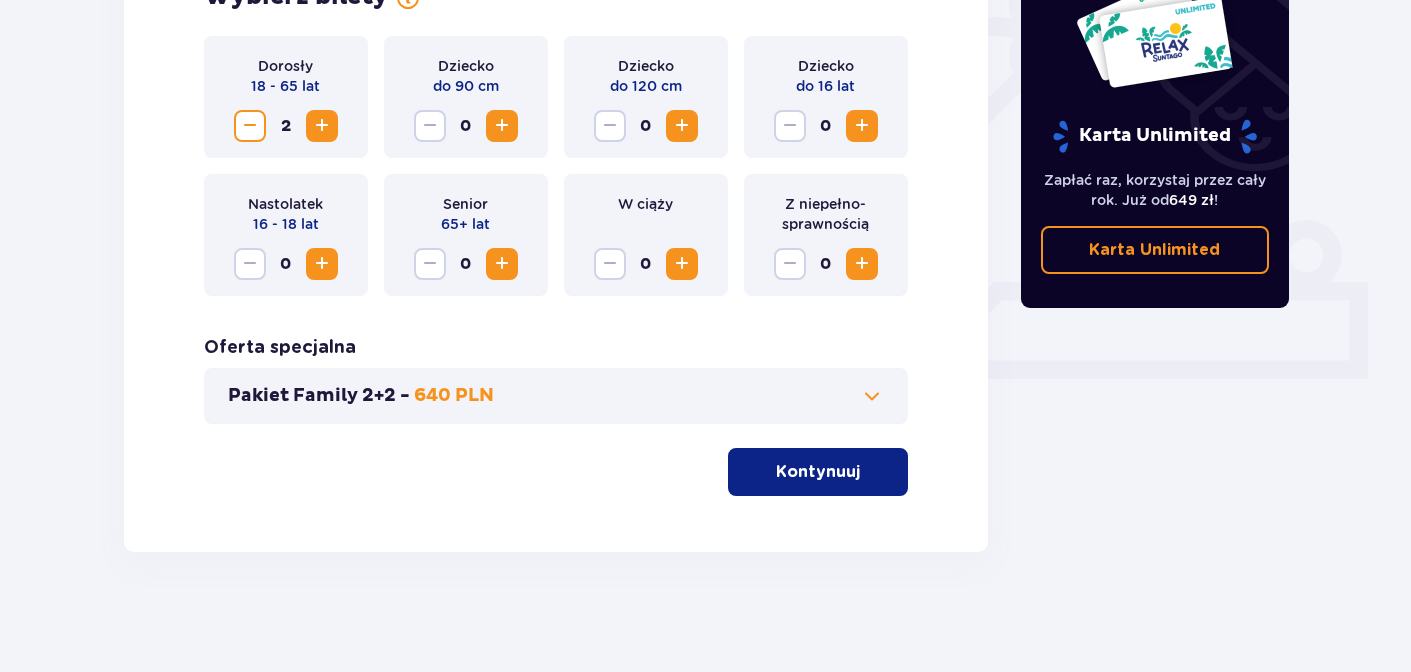 click on "Kontynuuj" at bounding box center (818, 472) 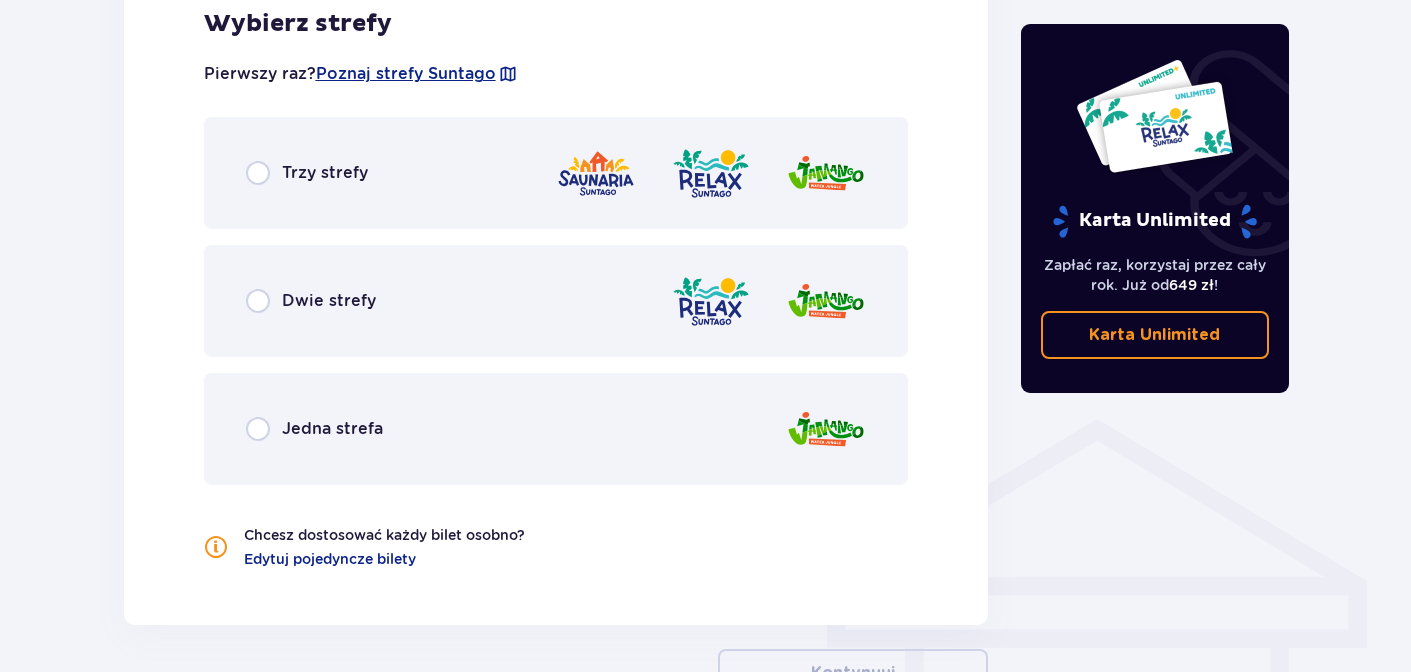 scroll, scrollTop: 1204, scrollLeft: 0, axis: vertical 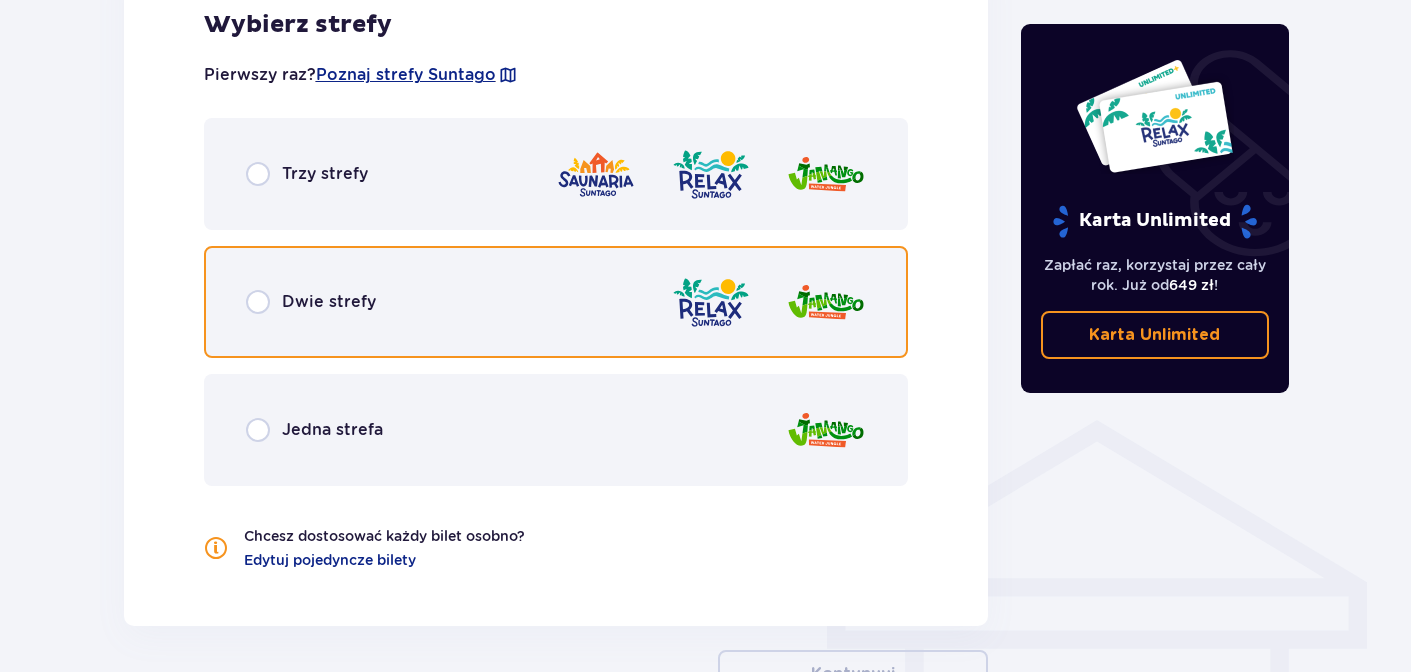 click at bounding box center (258, 302) 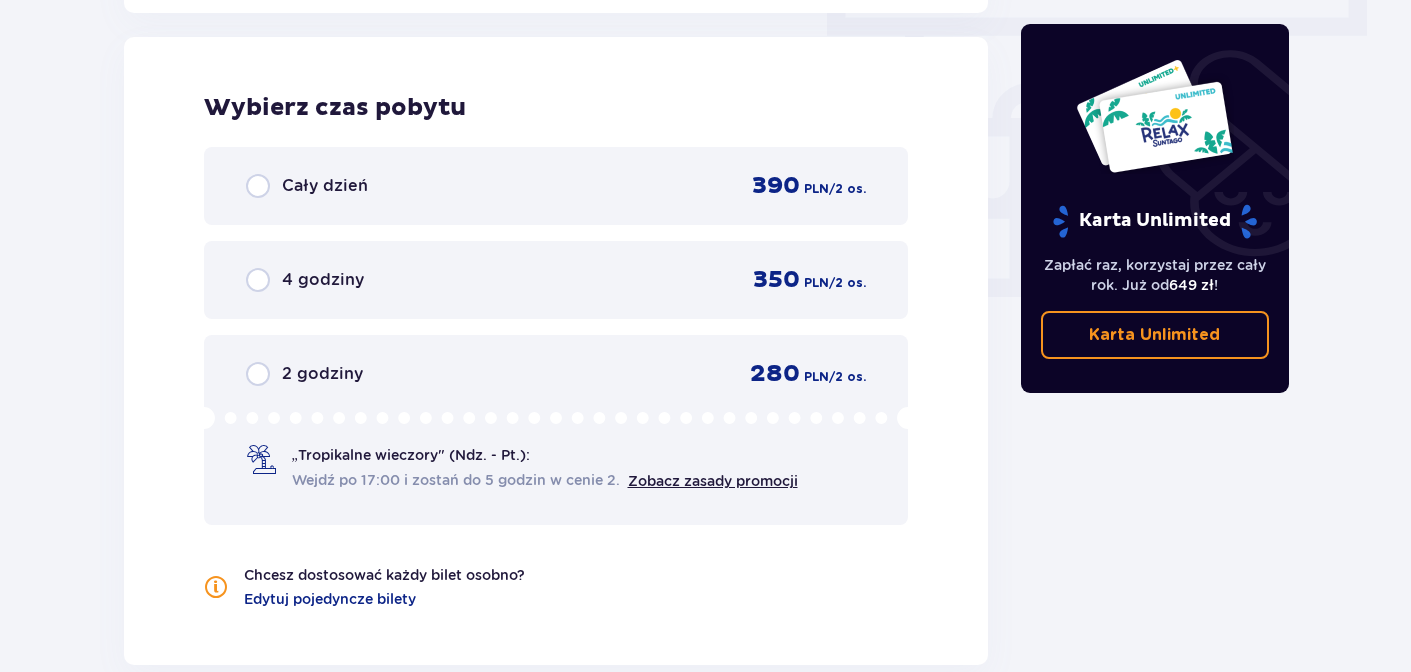 scroll, scrollTop: 1818, scrollLeft: 0, axis: vertical 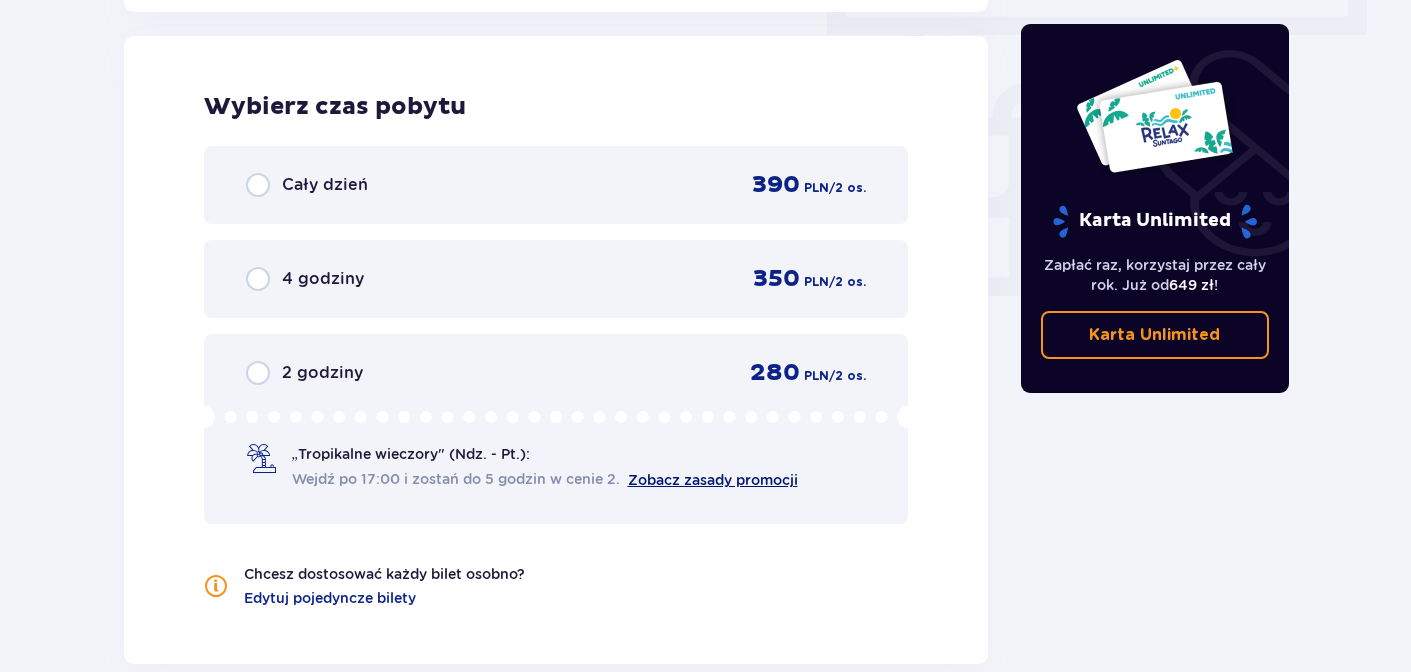 click on "Zobacz zasady promocji" at bounding box center (713, 480) 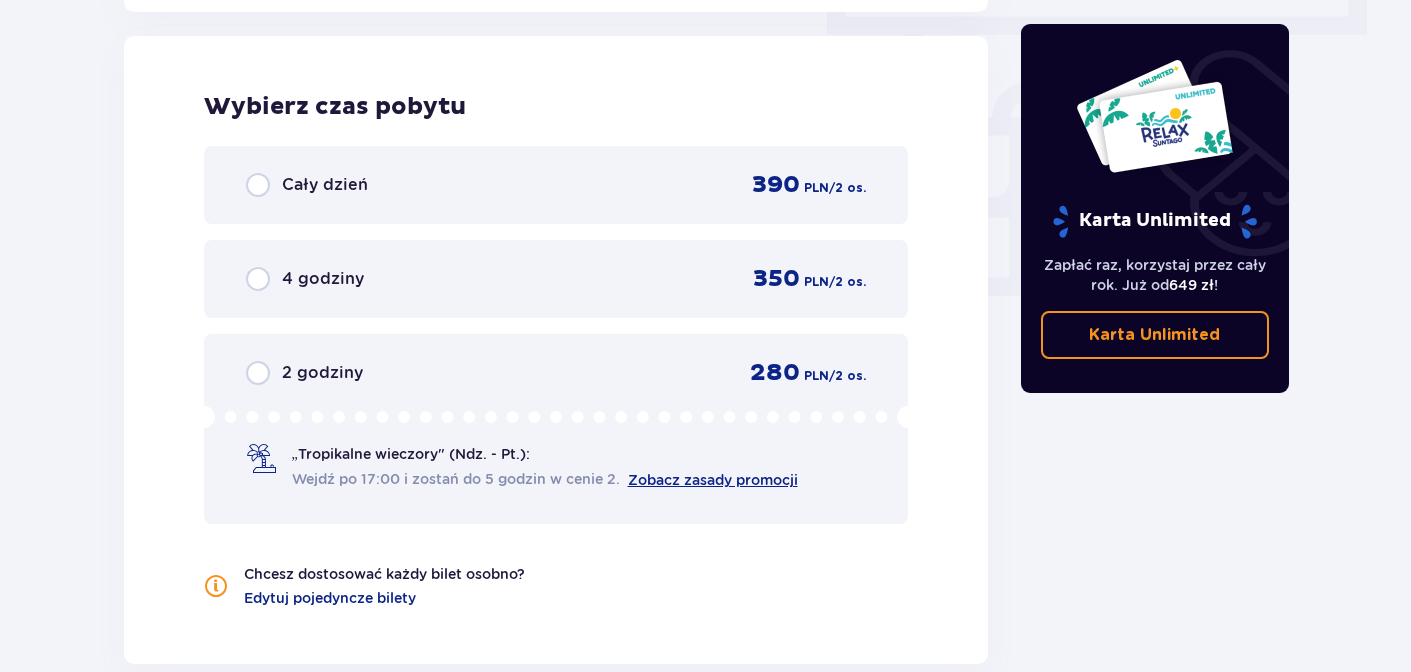 scroll, scrollTop: 1887, scrollLeft: 0, axis: vertical 